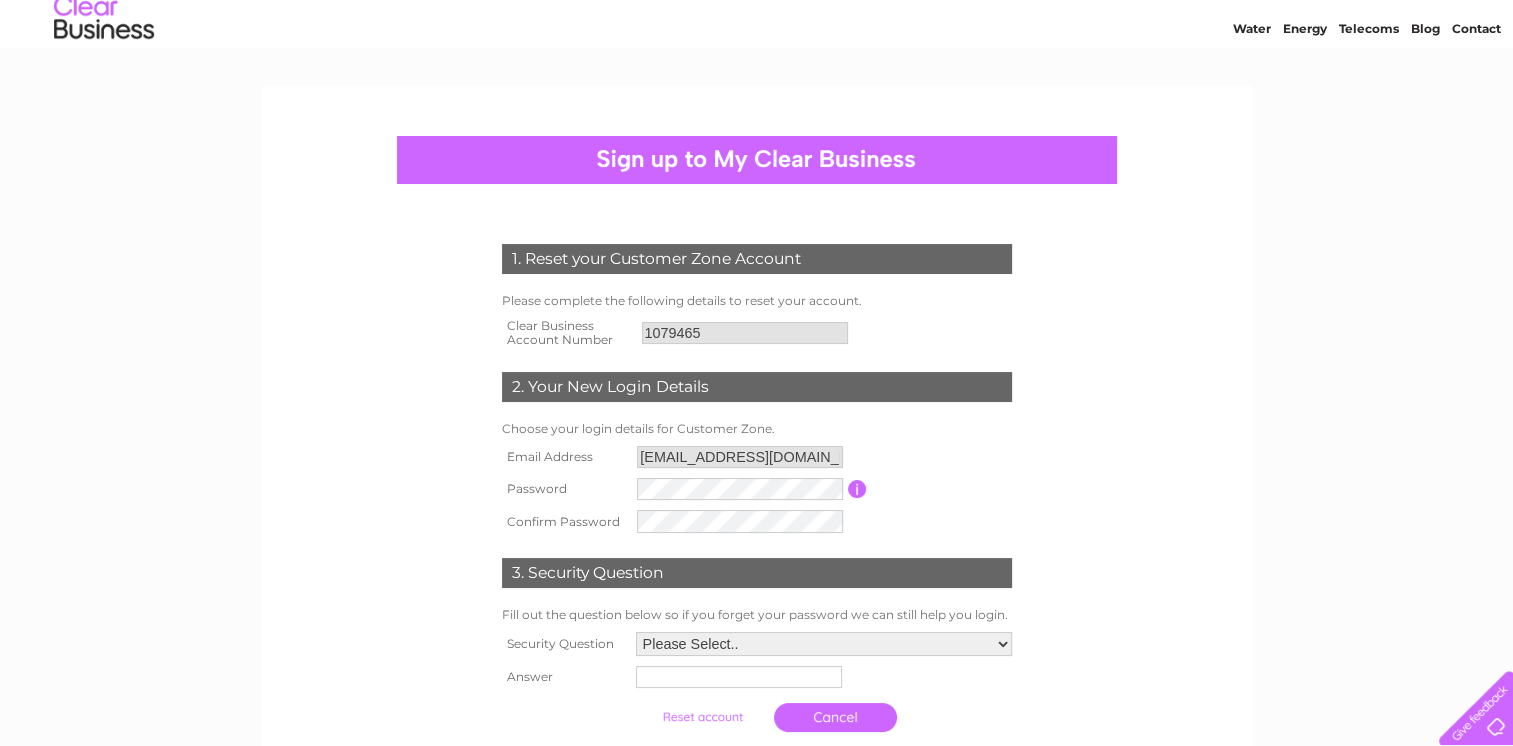 scroll, scrollTop: 100, scrollLeft: 0, axis: vertical 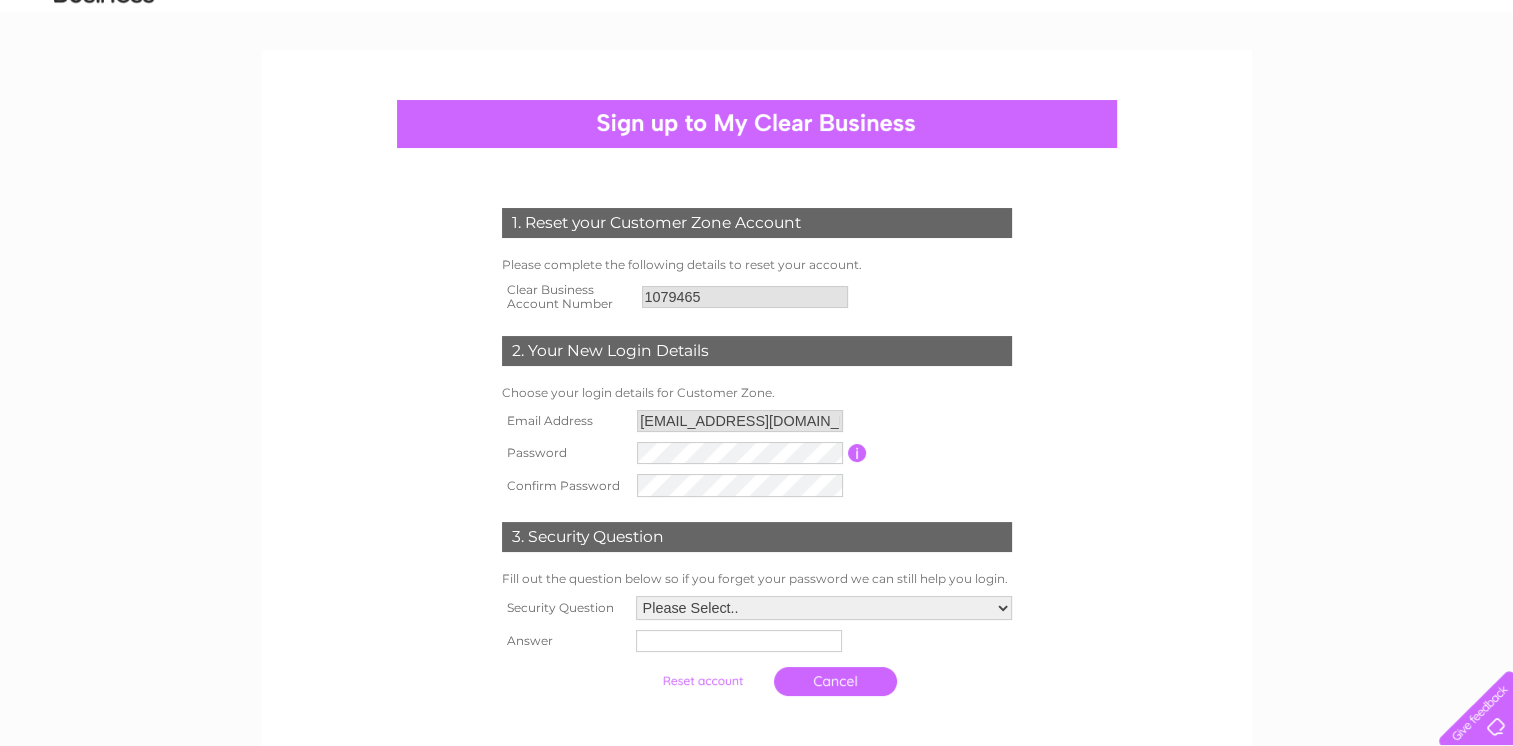 click on "1079465" at bounding box center (745, 297) 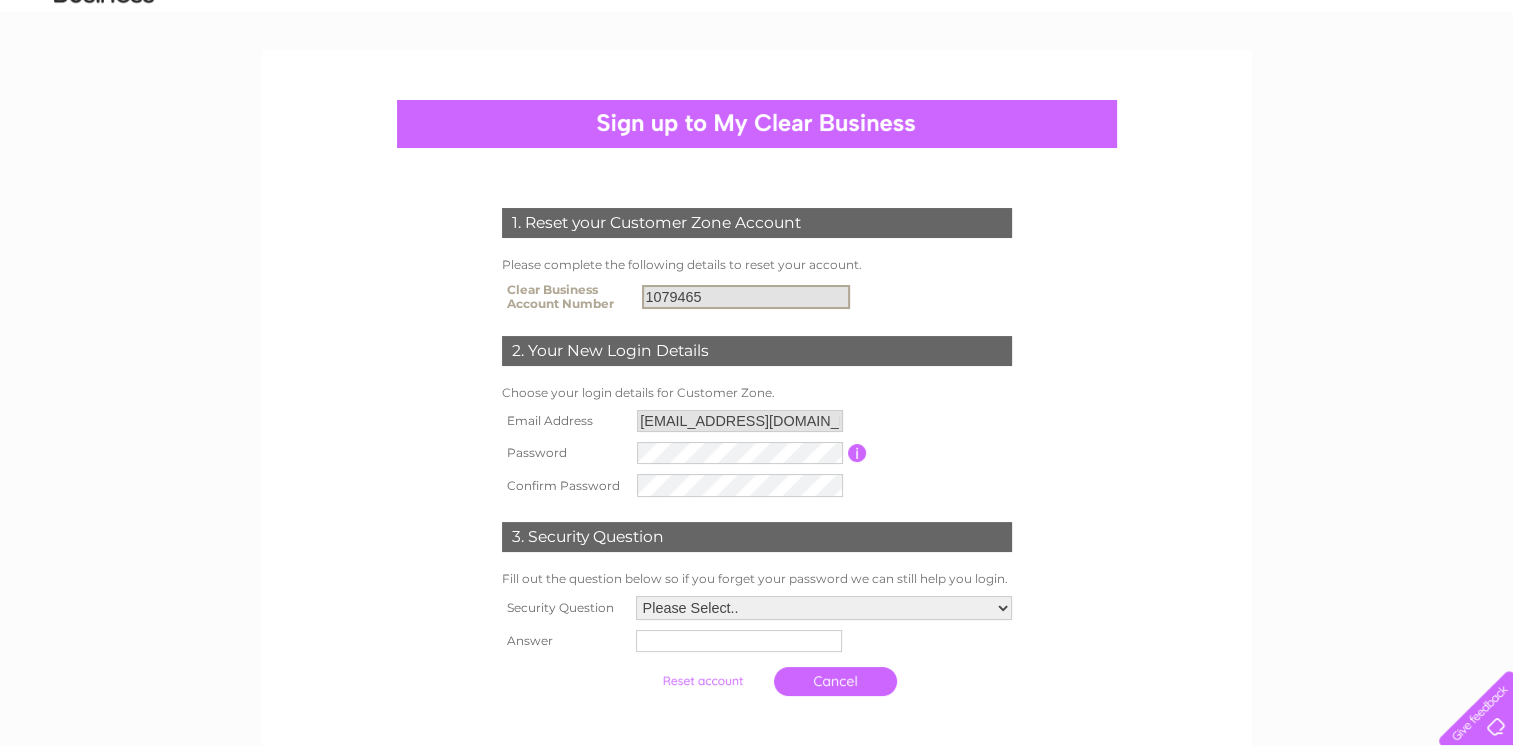 click on "1079465" at bounding box center [746, 297] 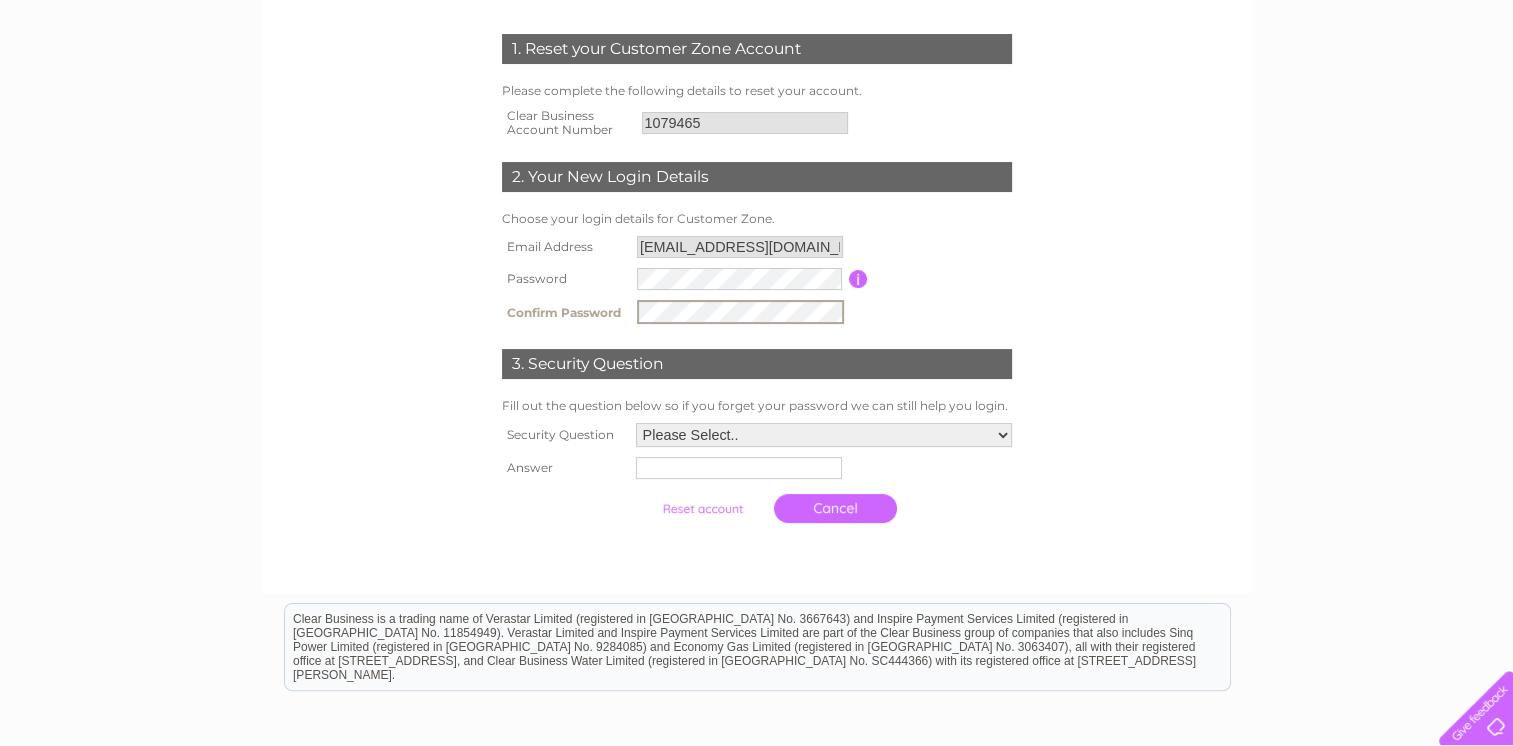 scroll, scrollTop: 300, scrollLeft: 0, axis: vertical 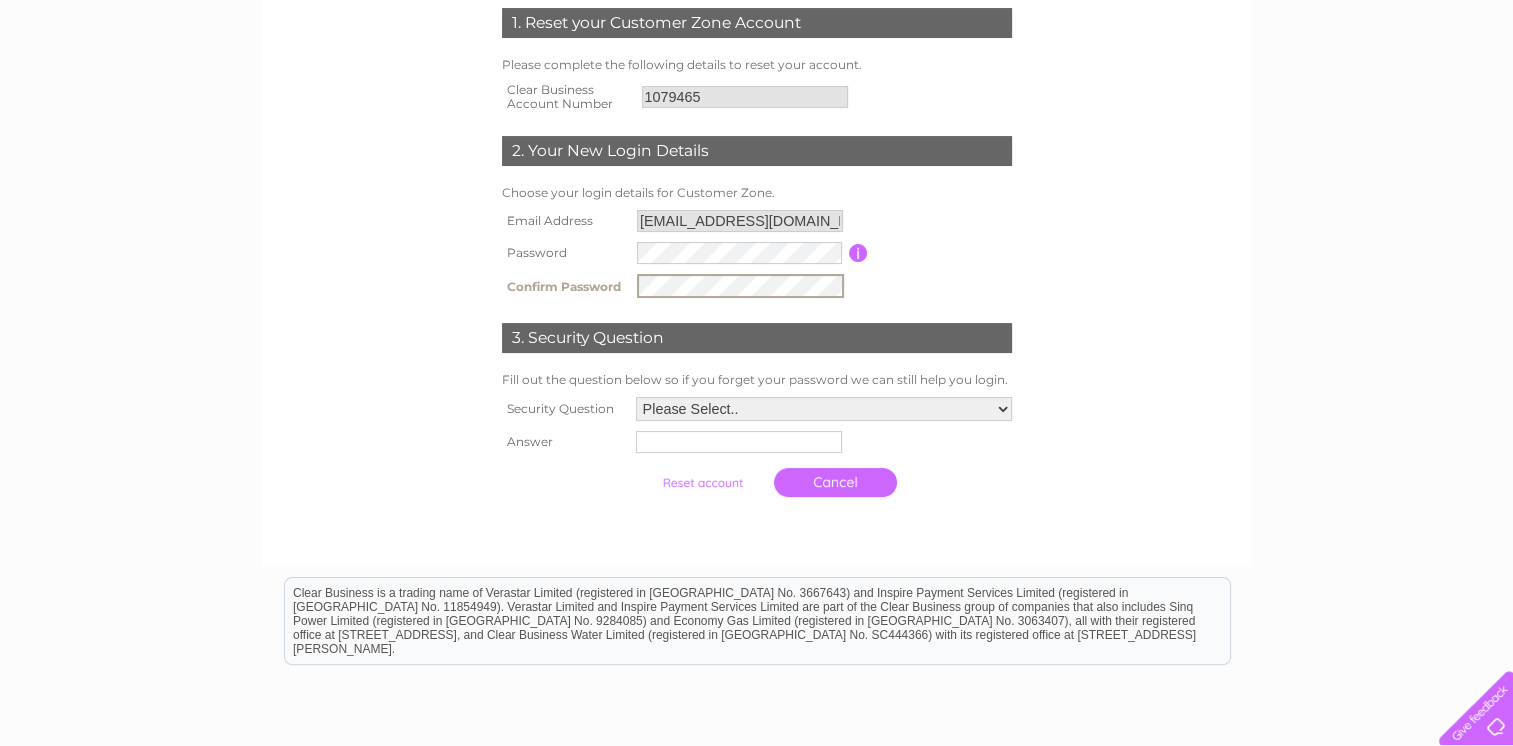 click on "Please Select..
In what town or city was your first job?
In what town or city did you meet your spouse/partner?
In what town or city did your mother and father meet?
What street did you live on as a child?
What was the name of your first pet?
Who was your childhood hero?" at bounding box center (824, 409) 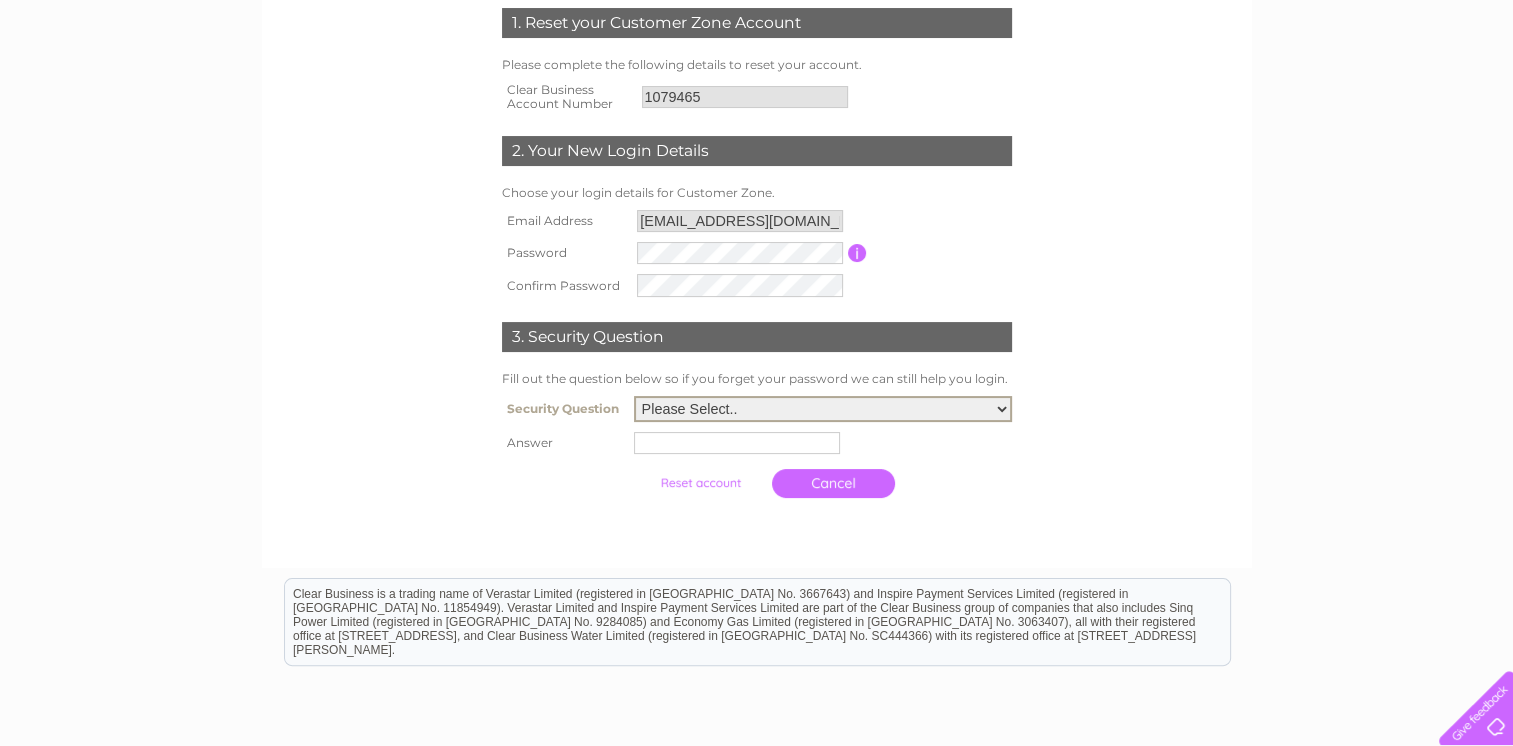 select on "4" 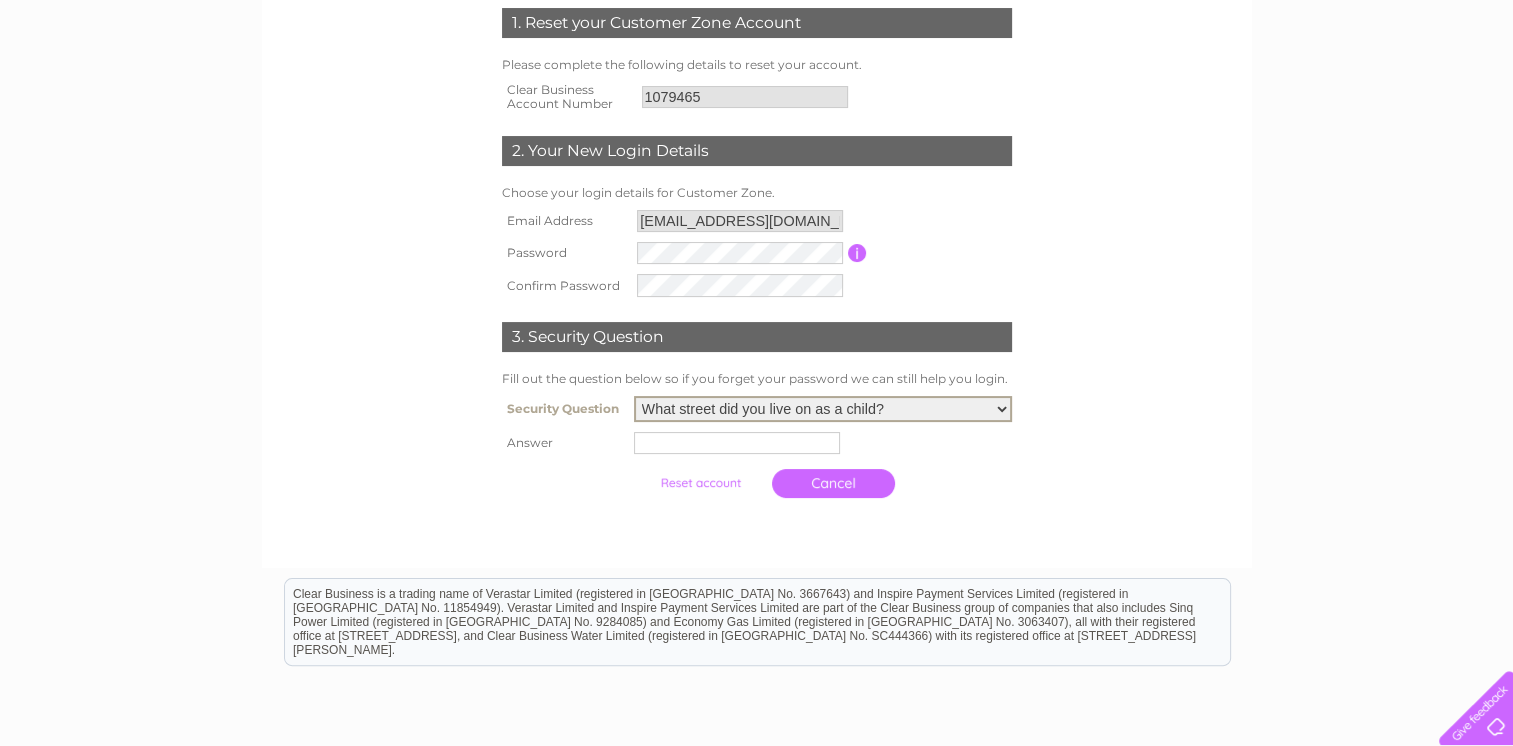 click on "Please Select..
In what town or city was your first job?
In what town or city did you meet your spouse/partner?
In what town or city did your mother and father meet?
What street did you live on as a child?
What was the name of your first pet?
Who was your childhood hero?" at bounding box center [823, 409] 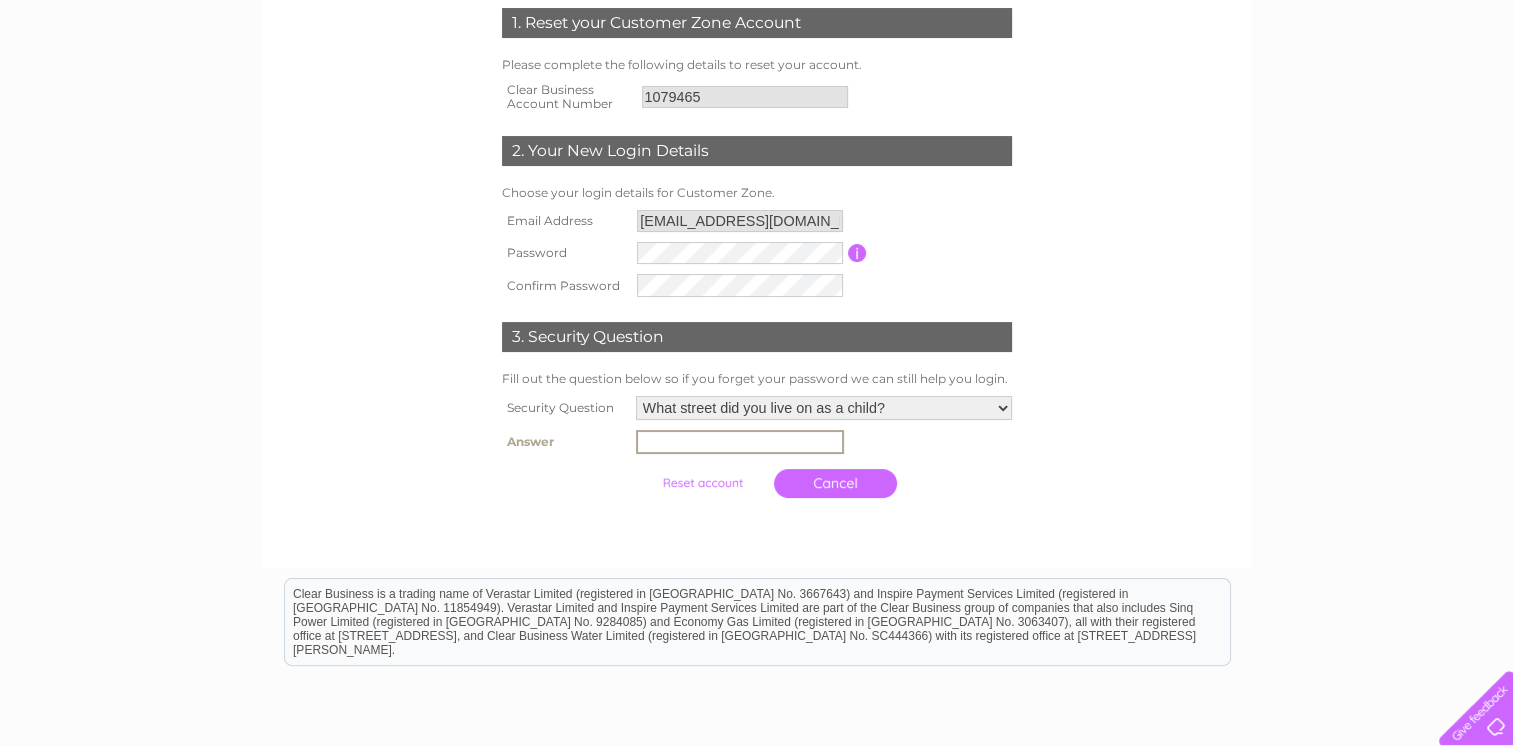 click at bounding box center [740, 442] 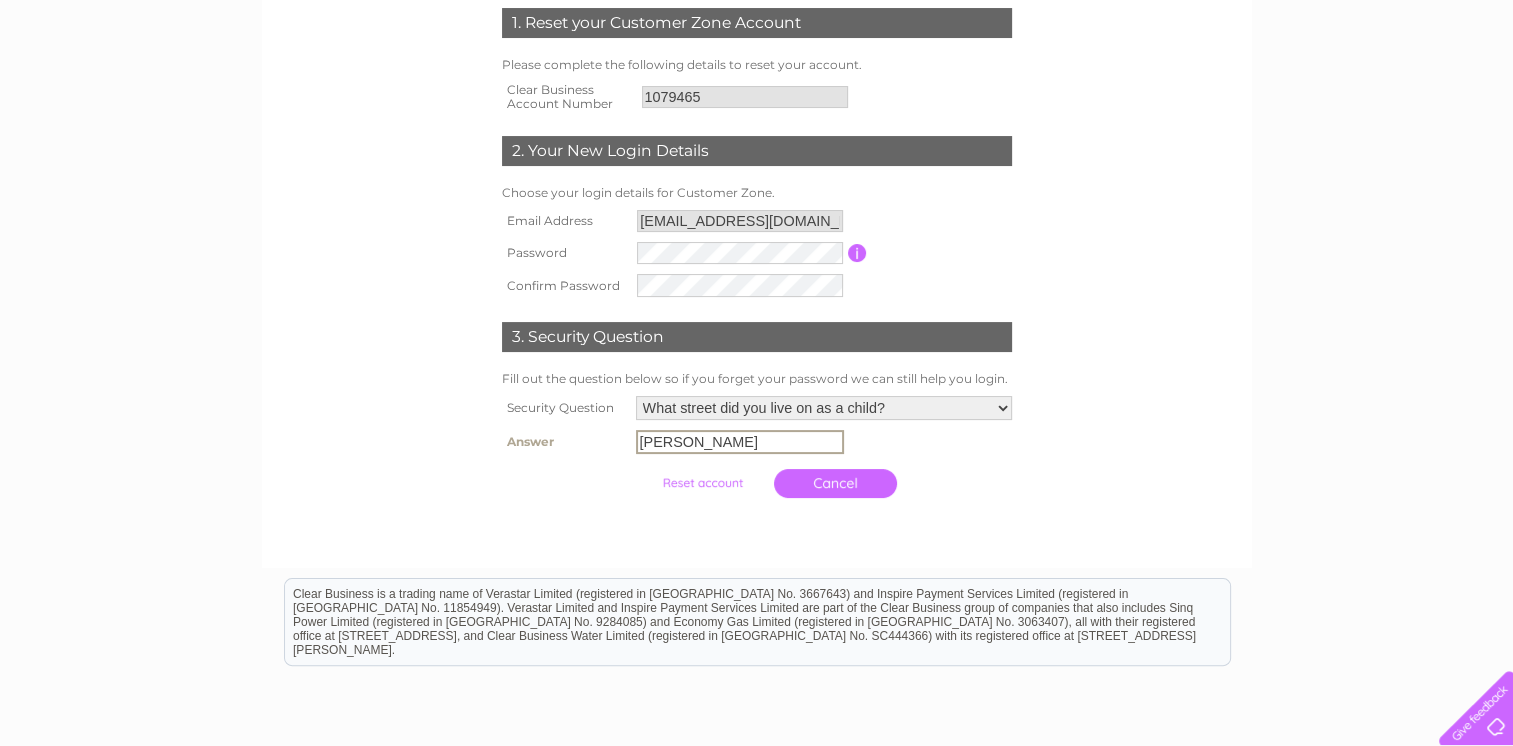 type on "Brendon Grove" 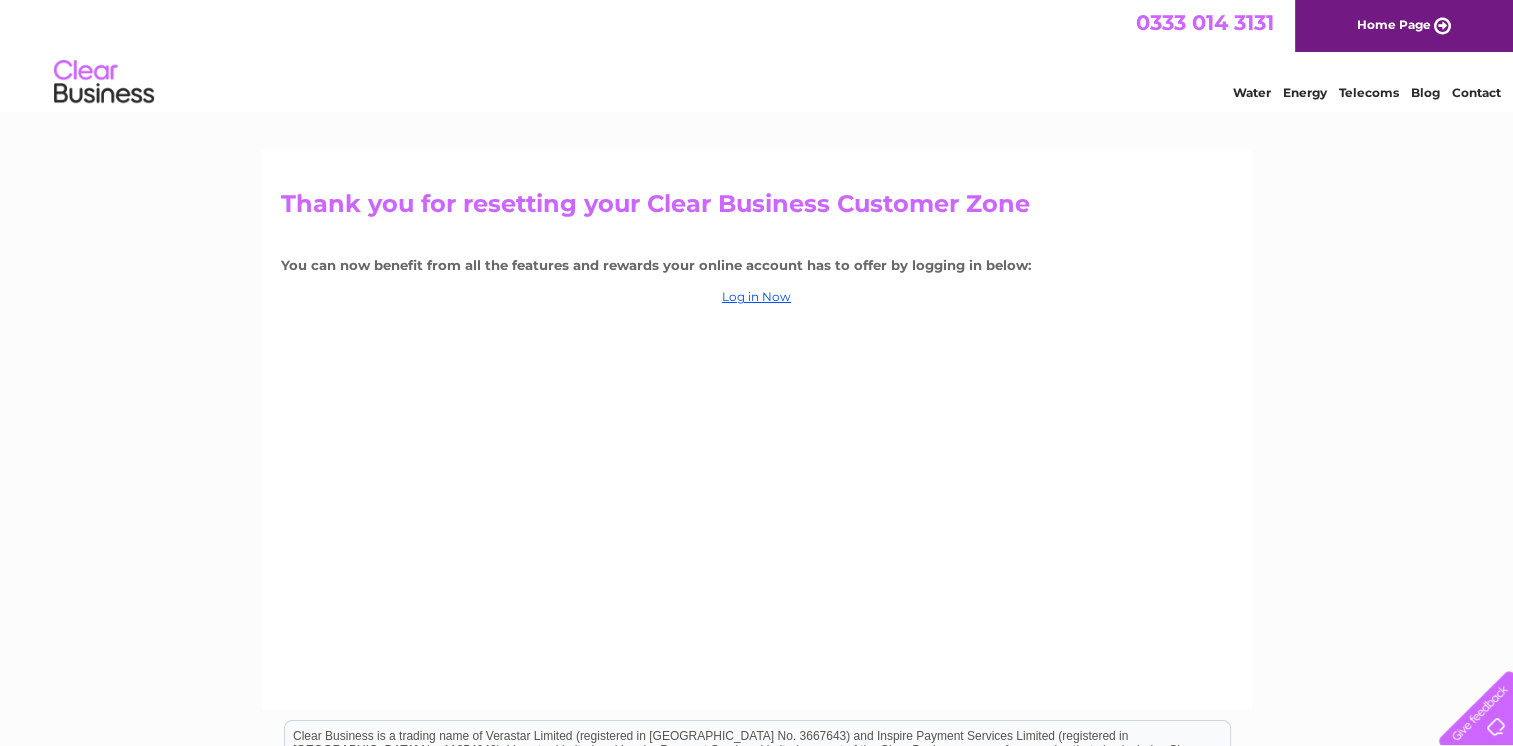 scroll, scrollTop: 0, scrollLeft: 0, axis: both 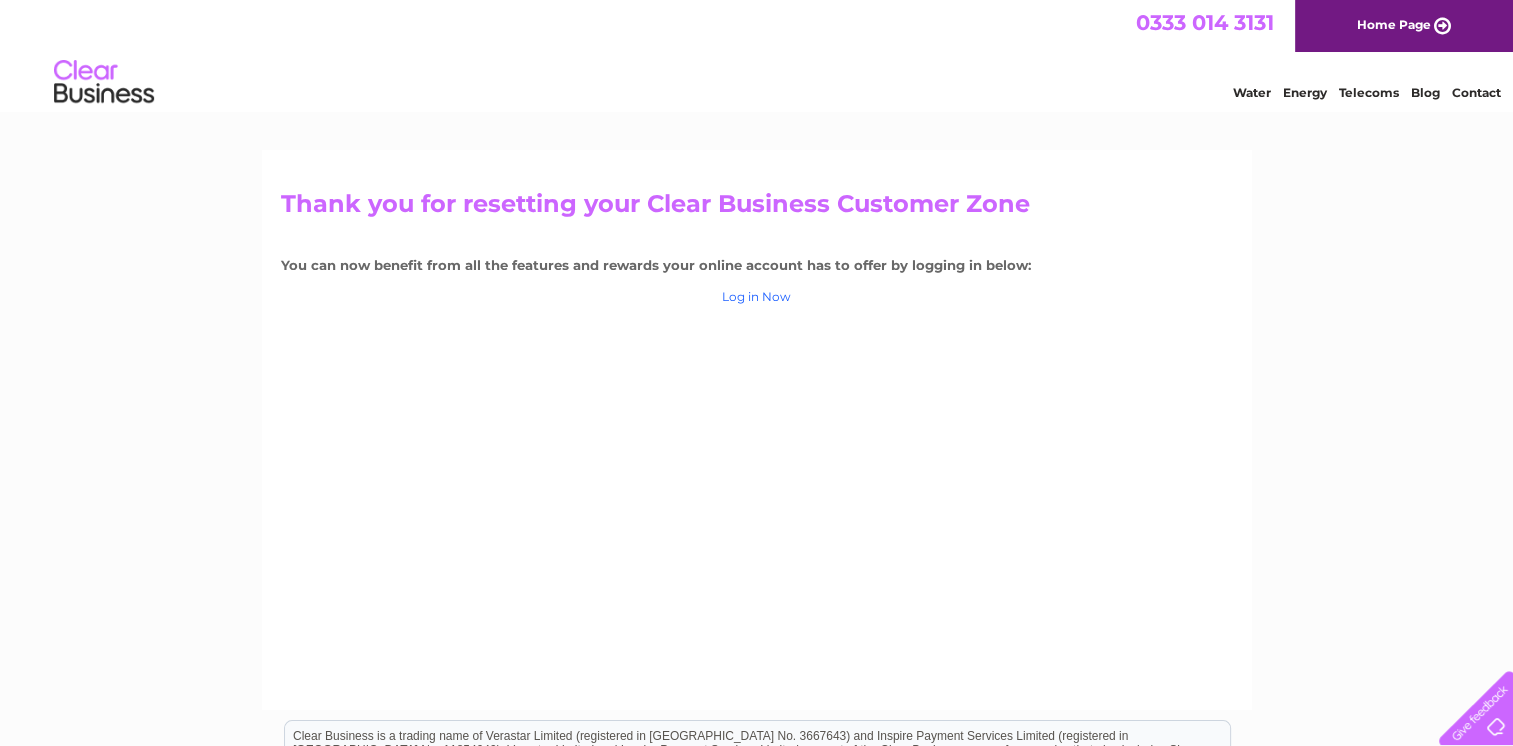click on "Log in Now" at bounding box center (756, 296) 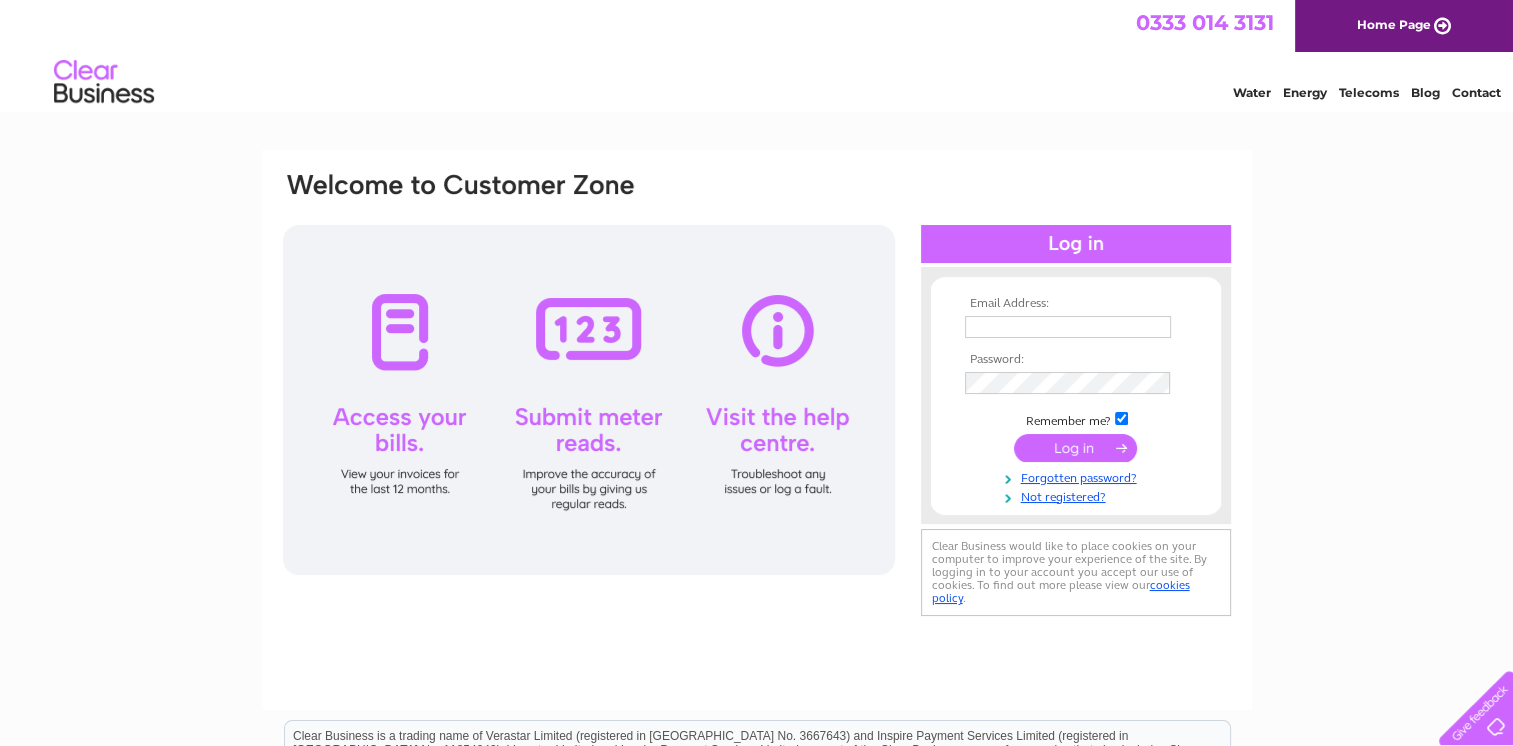 scroll, scrollTop: 0, scrollLeft: 0, axis: both 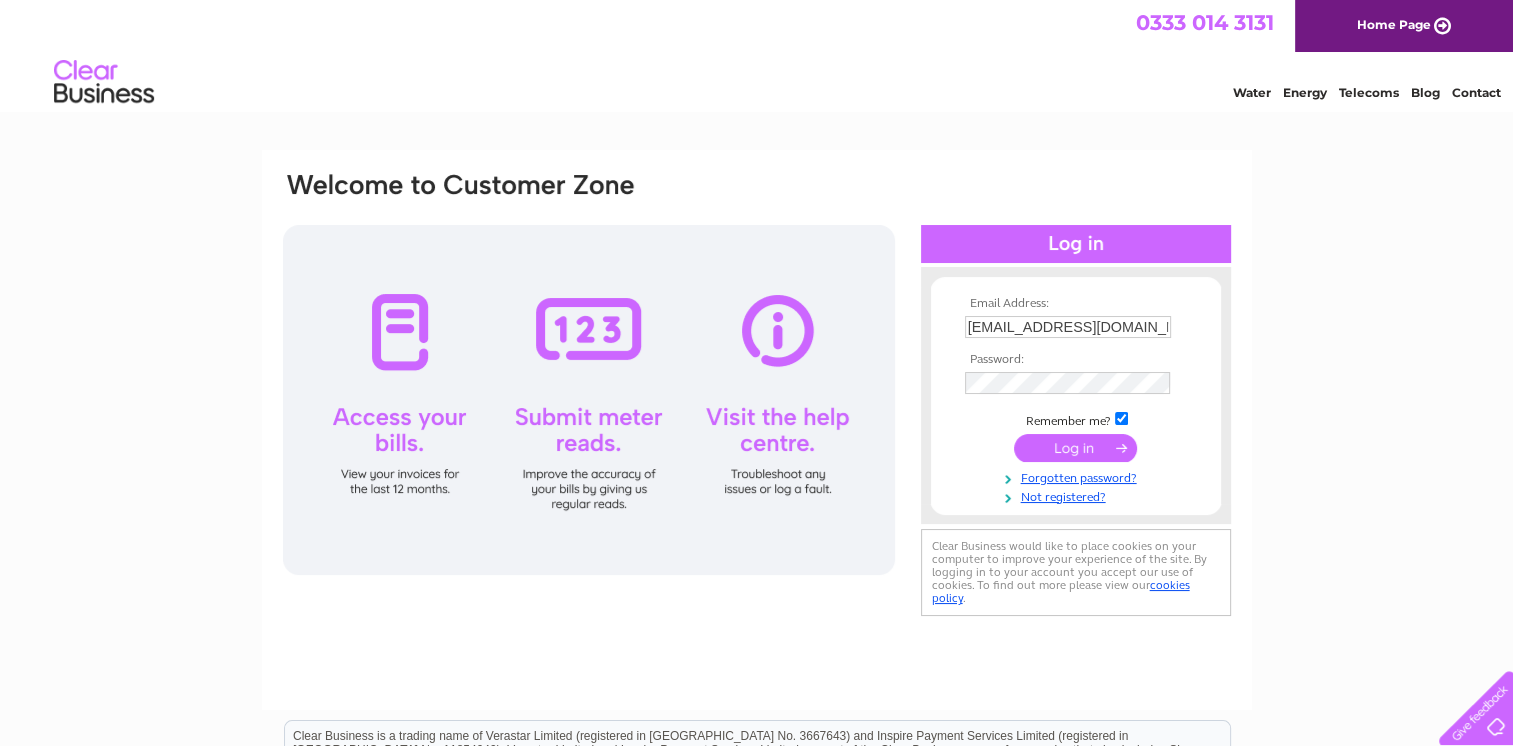 click at bounding box center [1075, 448] 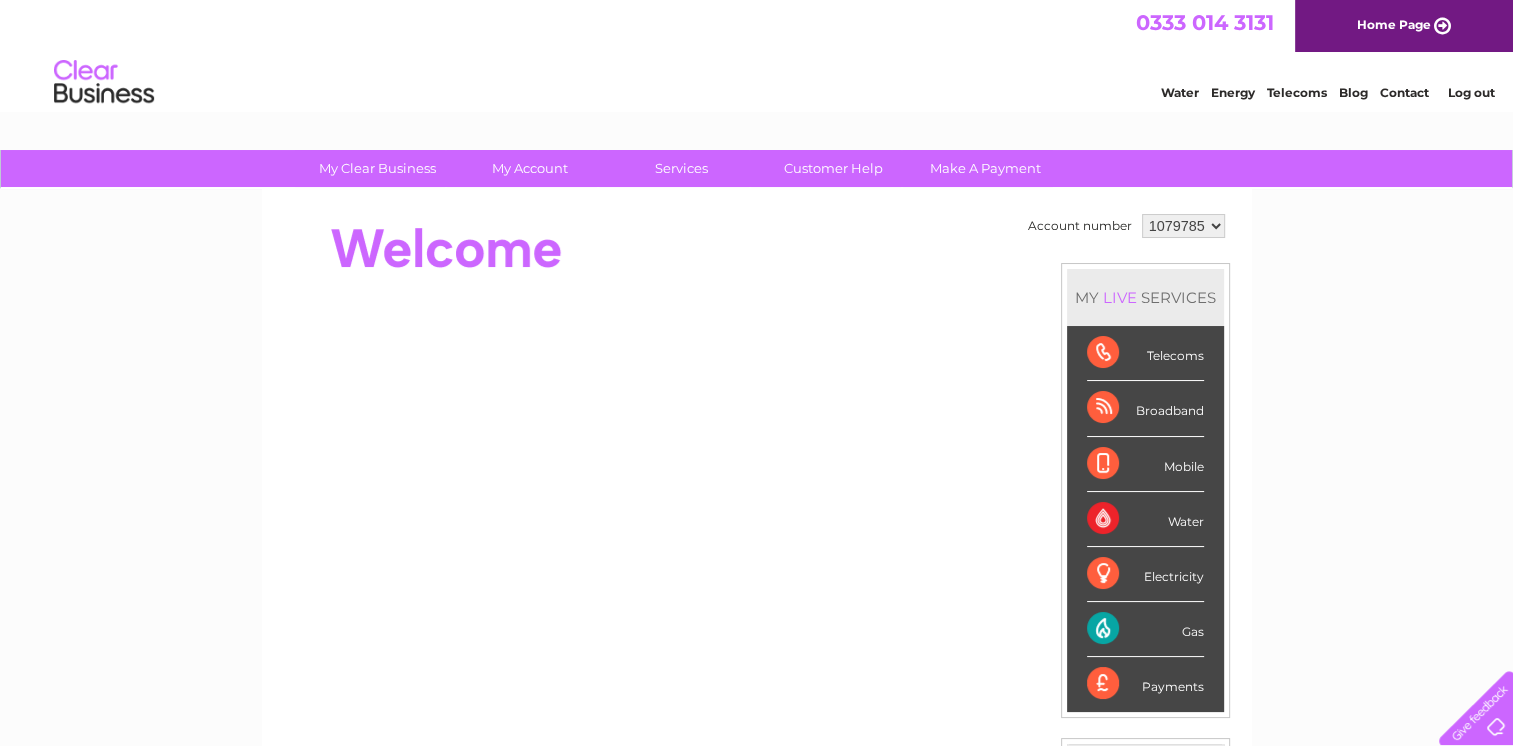 scroll, scrollTop: 0, scrollLeft: 0, axis: both 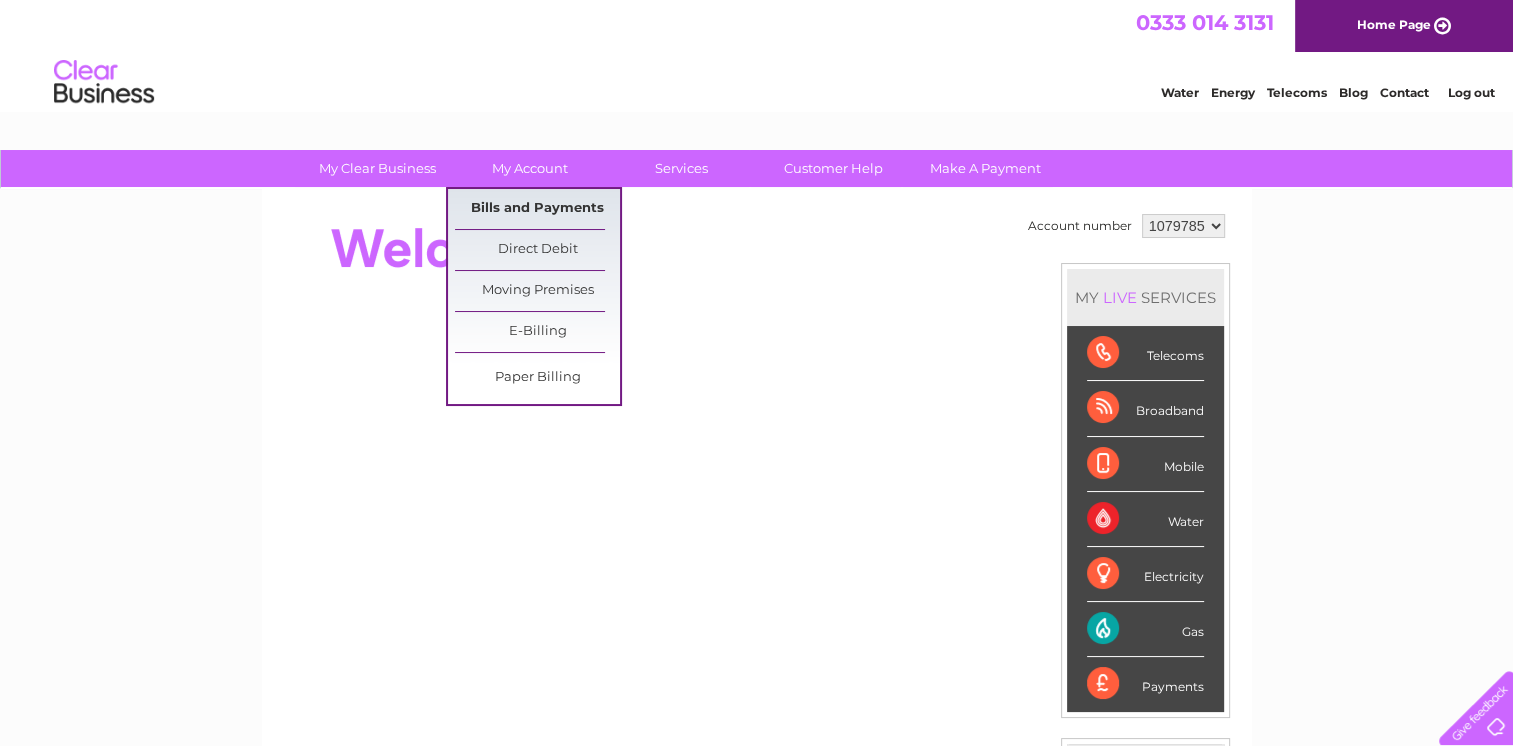 click on "Bills and Payments" at bounding box center (537, 209) 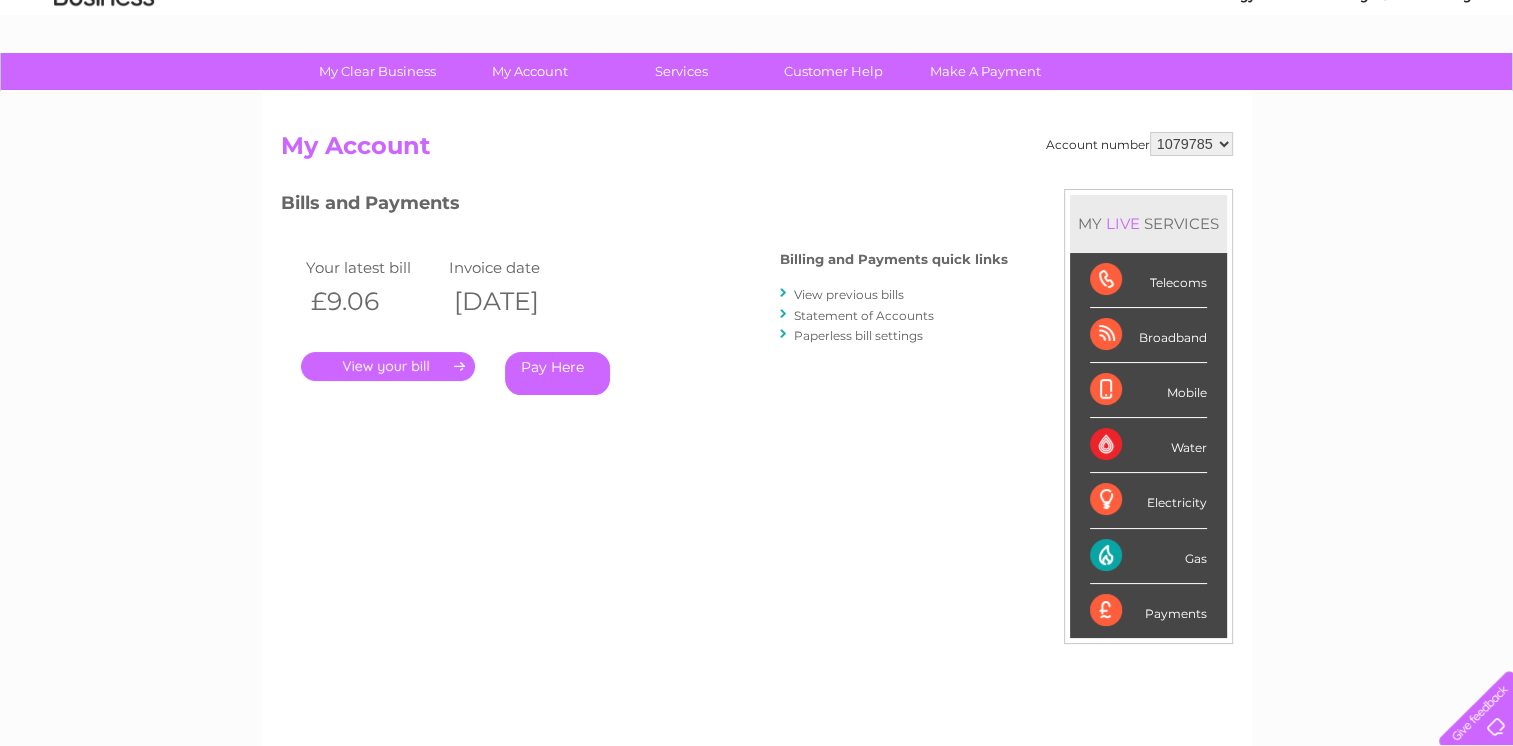 scroll, scrollTop: 0, scrollLeft: 0, axis: both 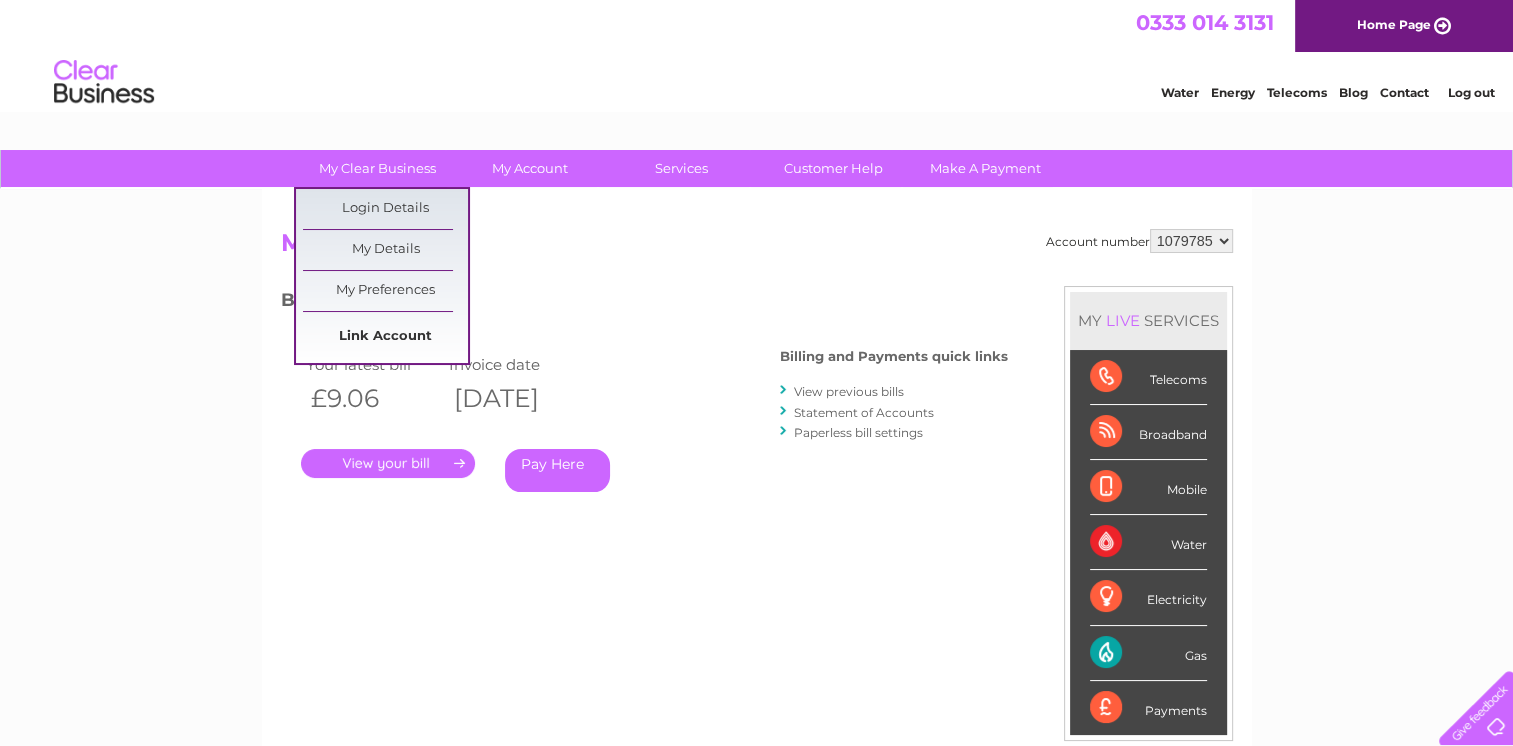 click on "Link Account" at bounding box center (385, 337) 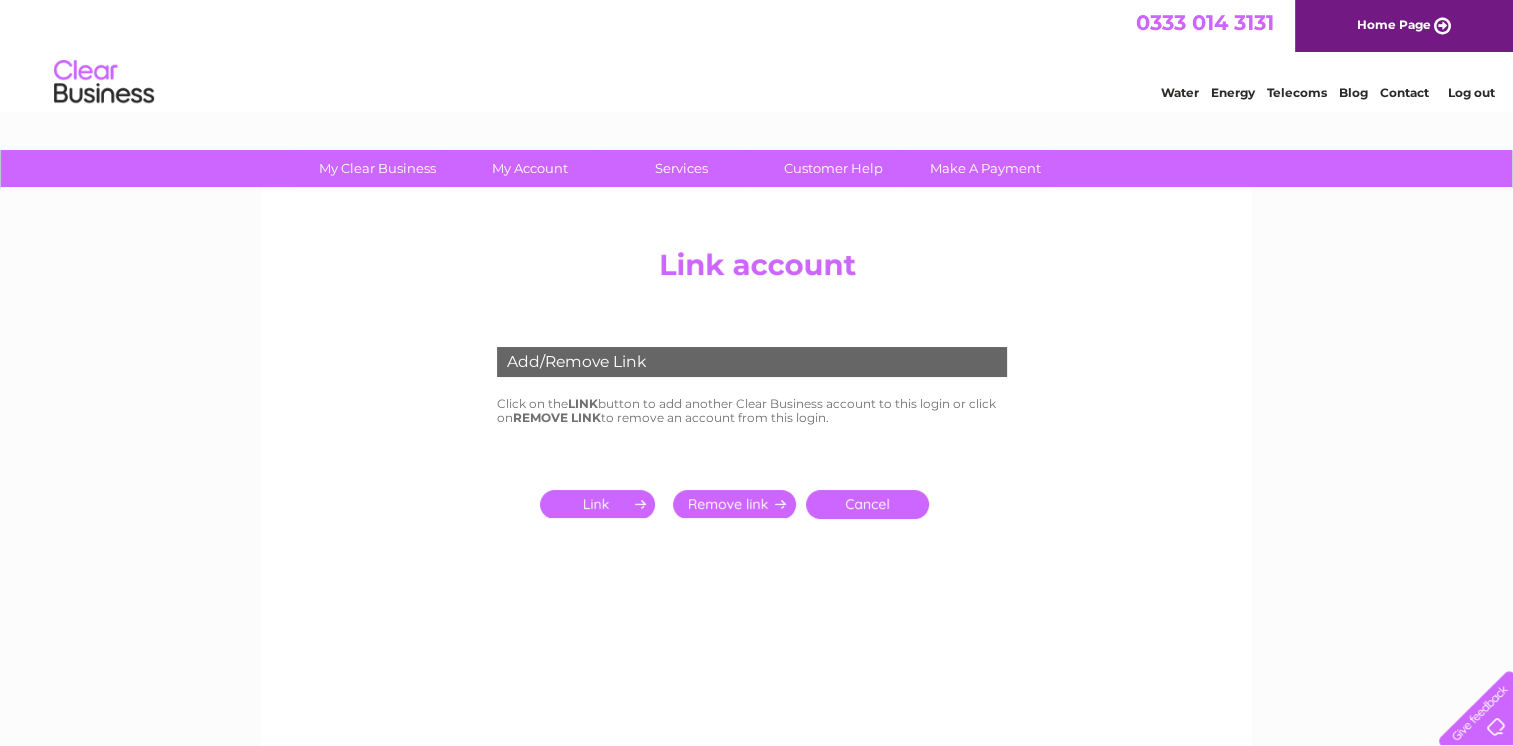 scroll, scrollTop: 0, scrollLeft: 0, axis: both 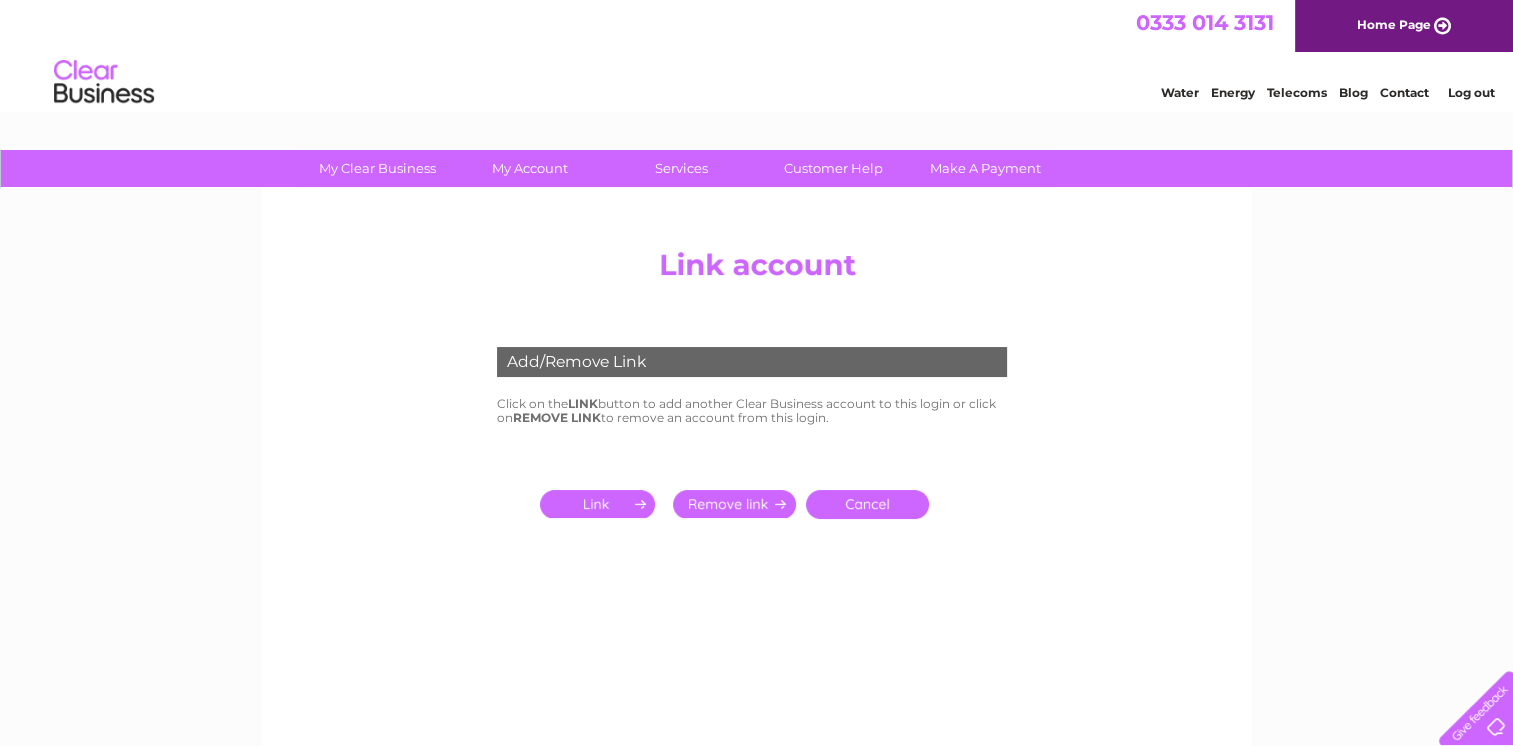 click at bounding box center (601, 504) 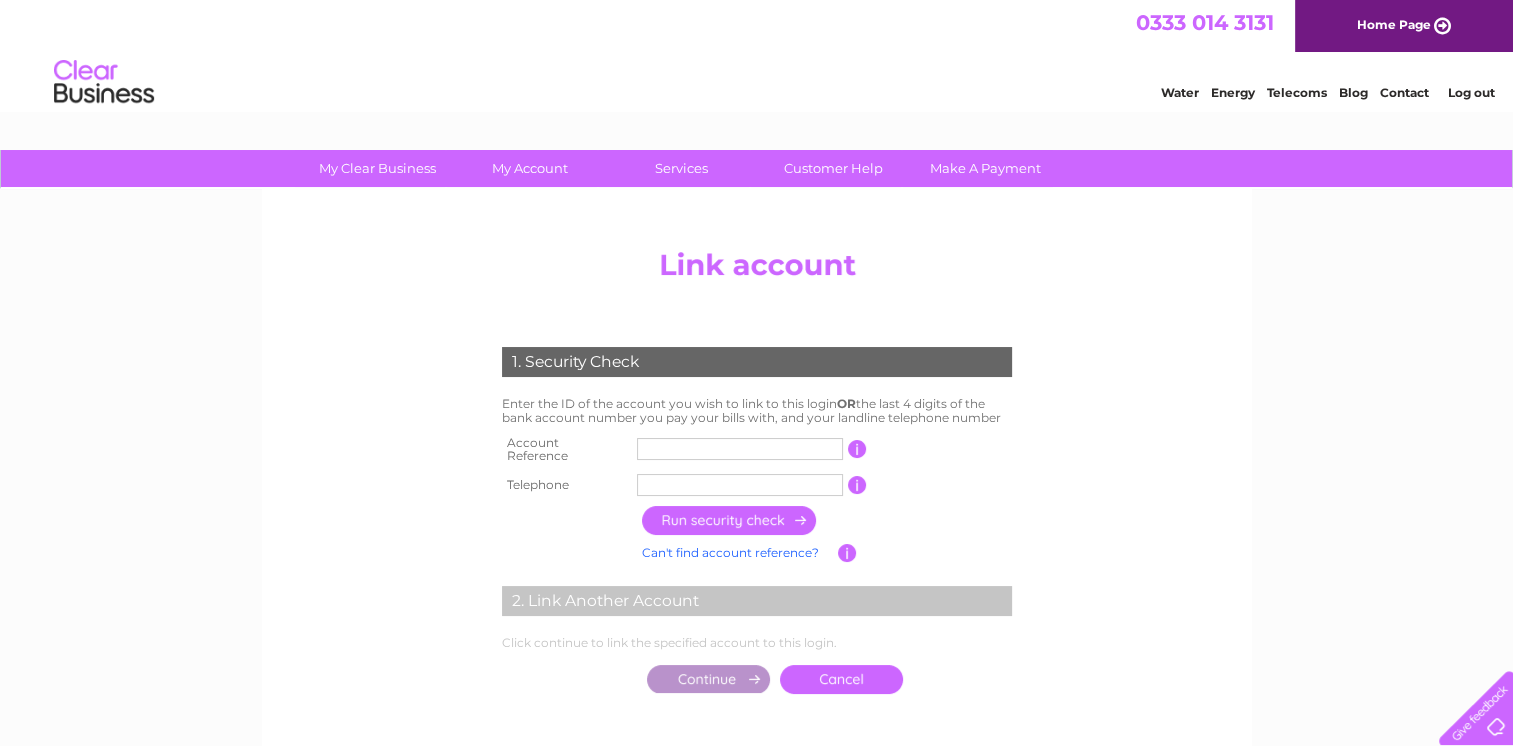 click at bounding box center (740, 449) 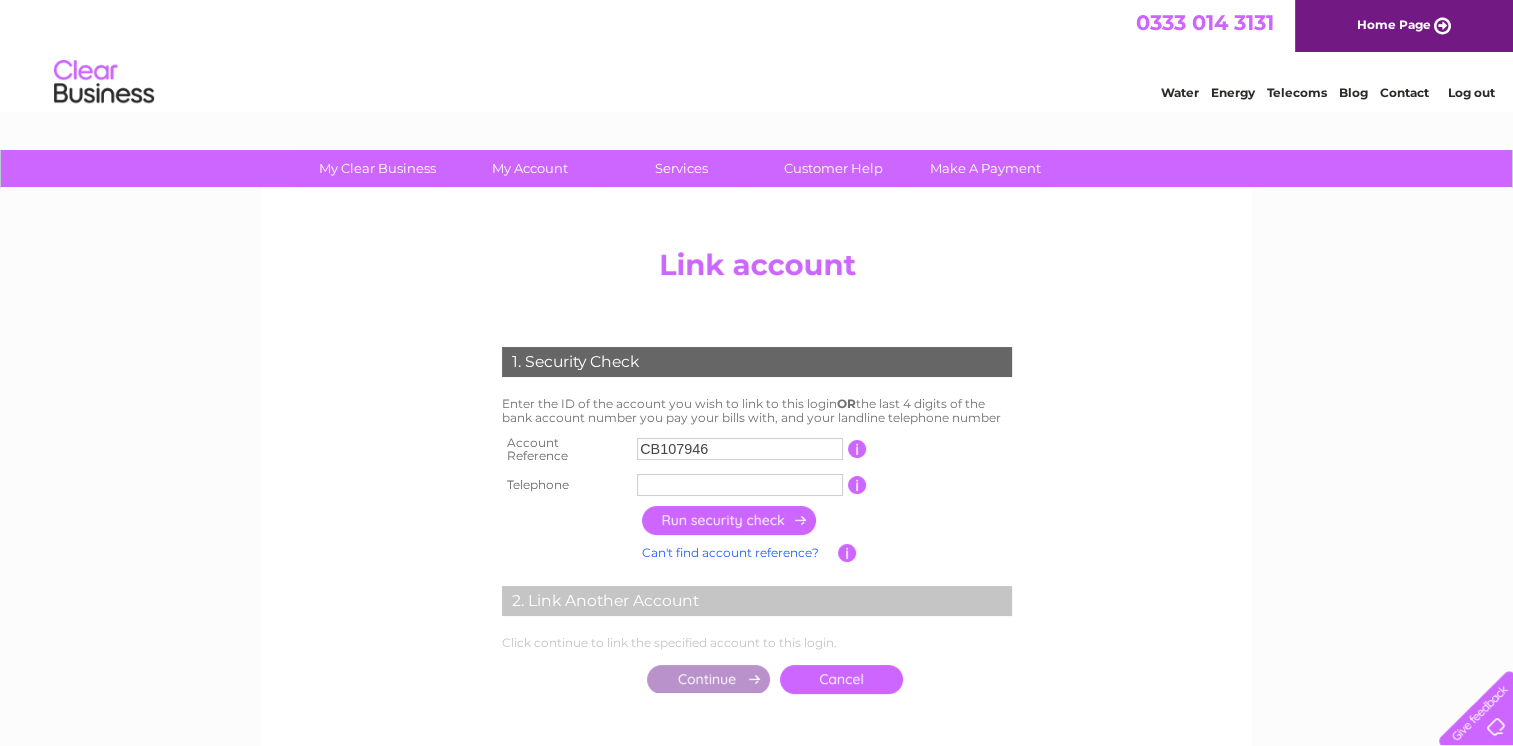 type on "CB107946" 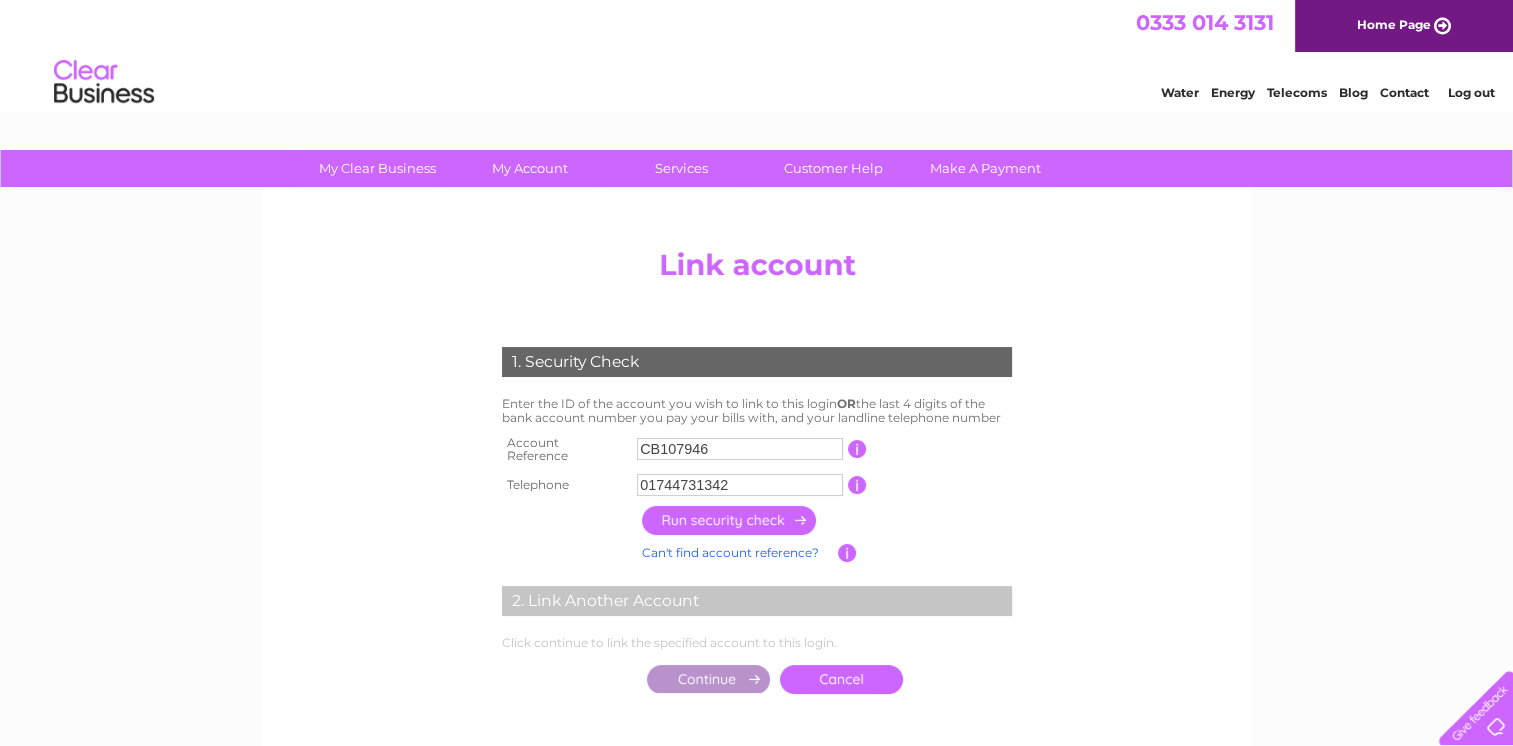type on "01744731342" 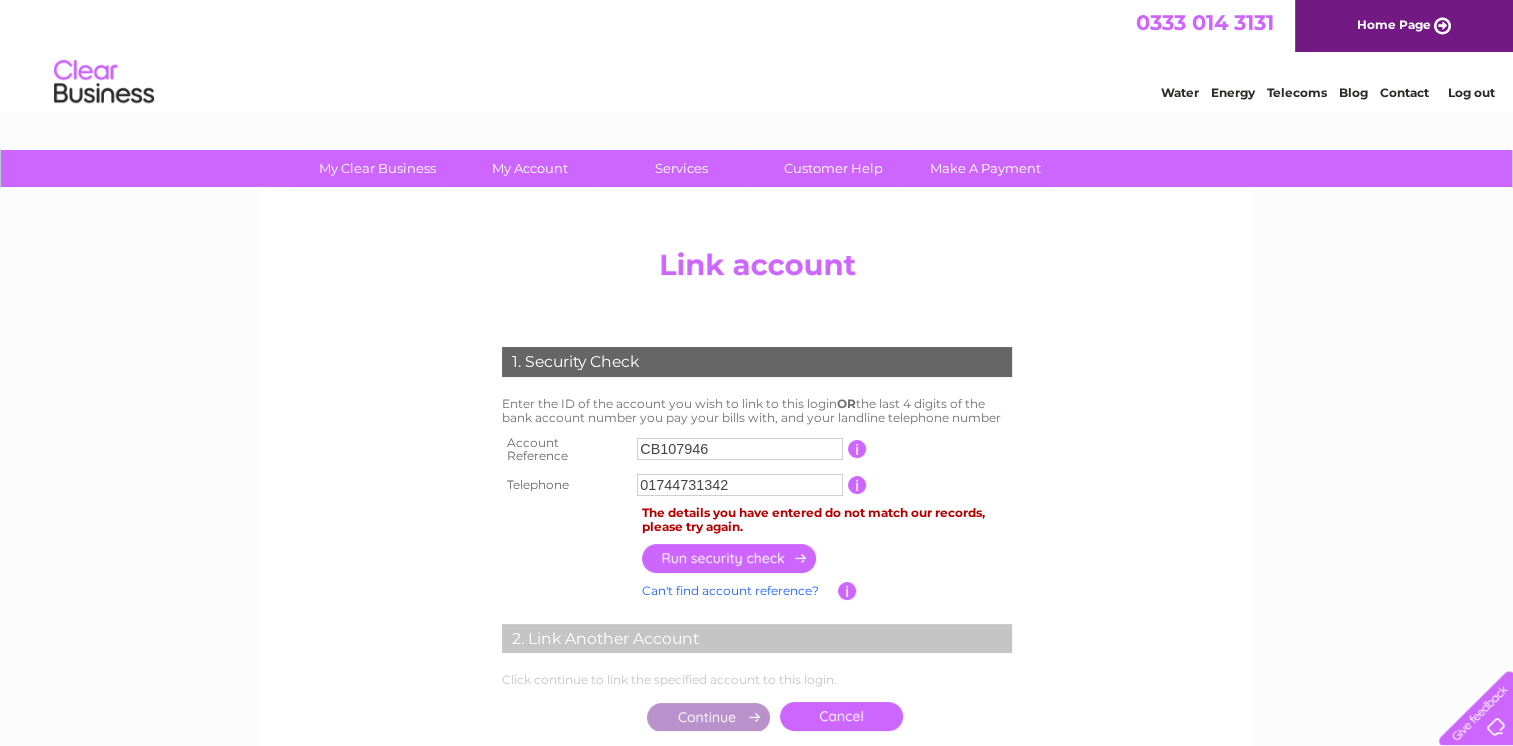 click on "CB107946" at bounding box center (740, 449) 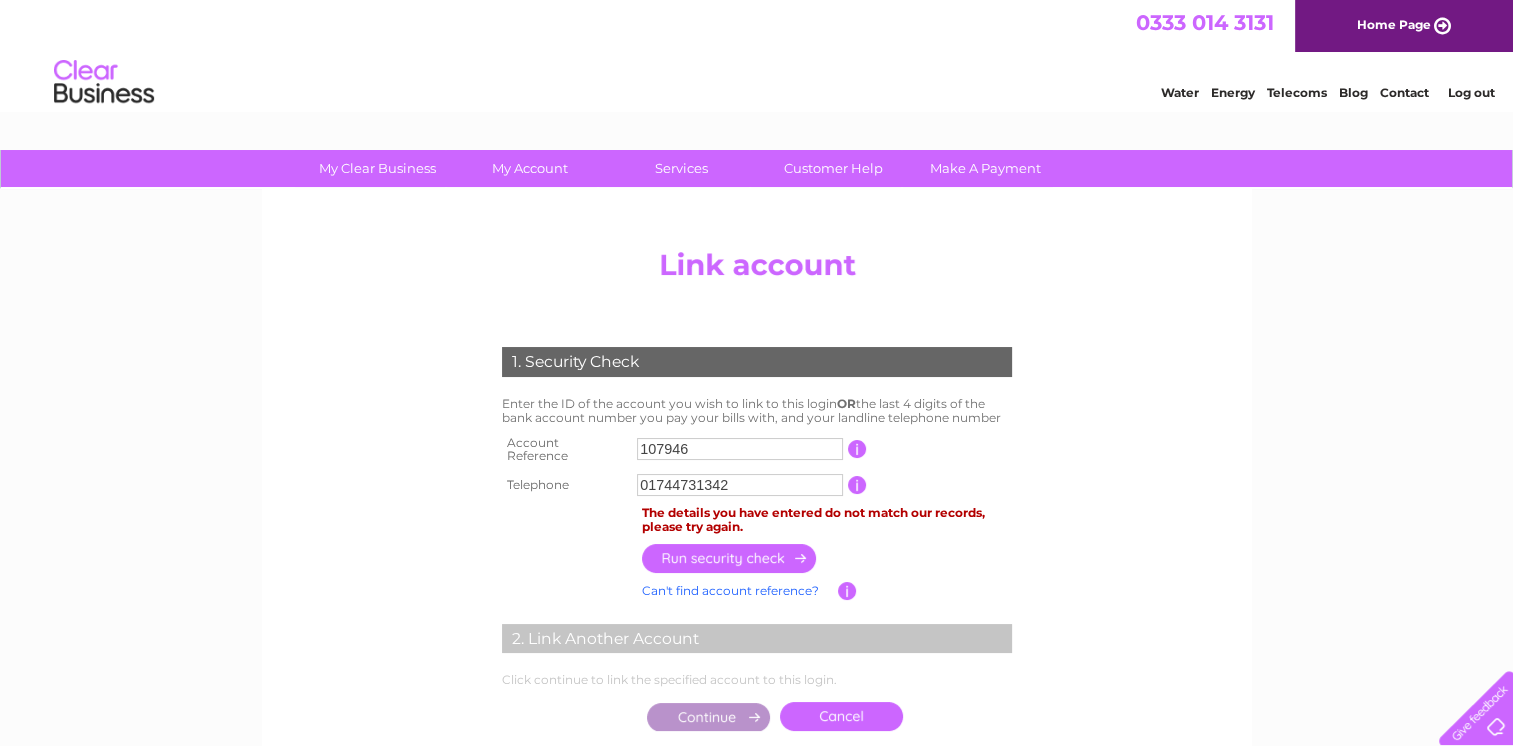 click at bounding box center (730, 558) 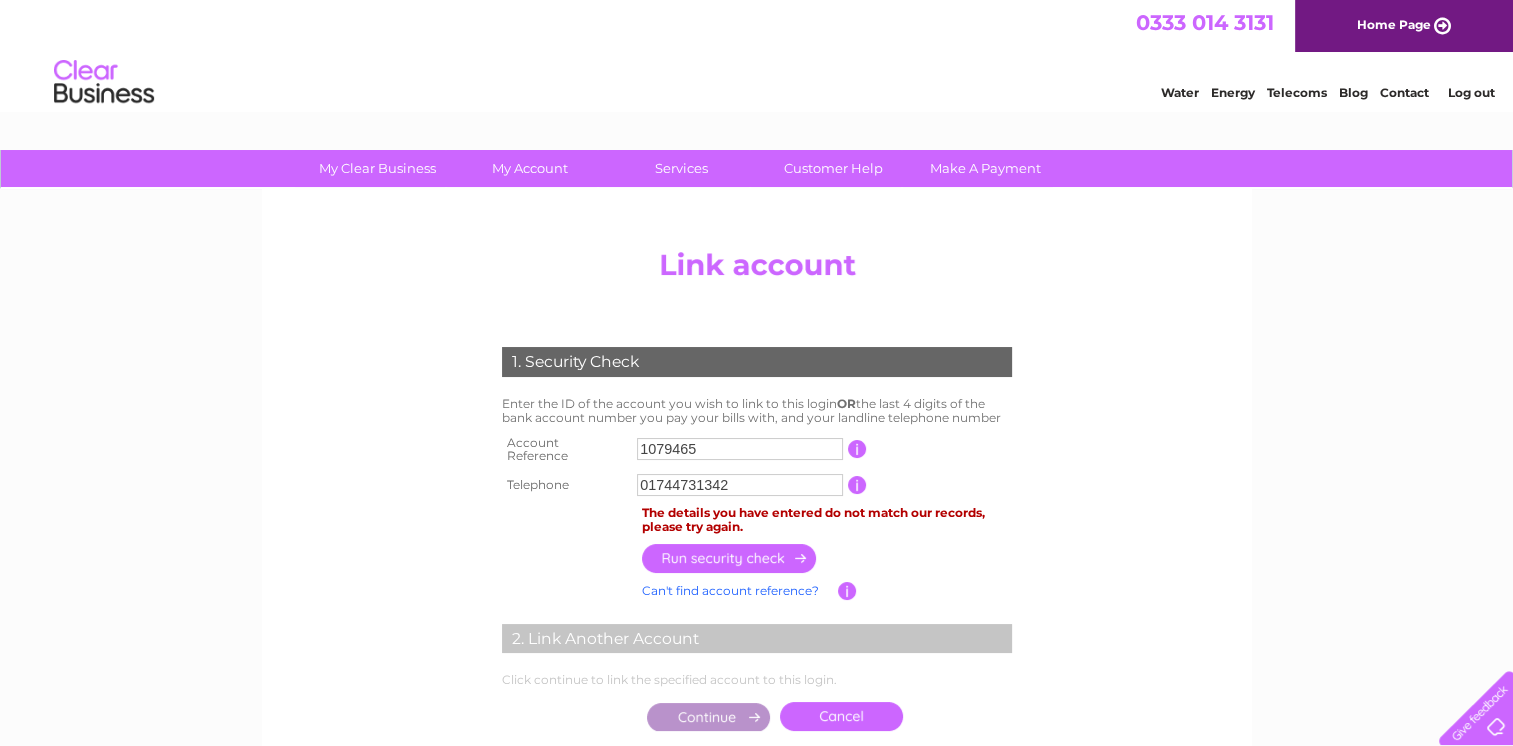 type on "1079465" 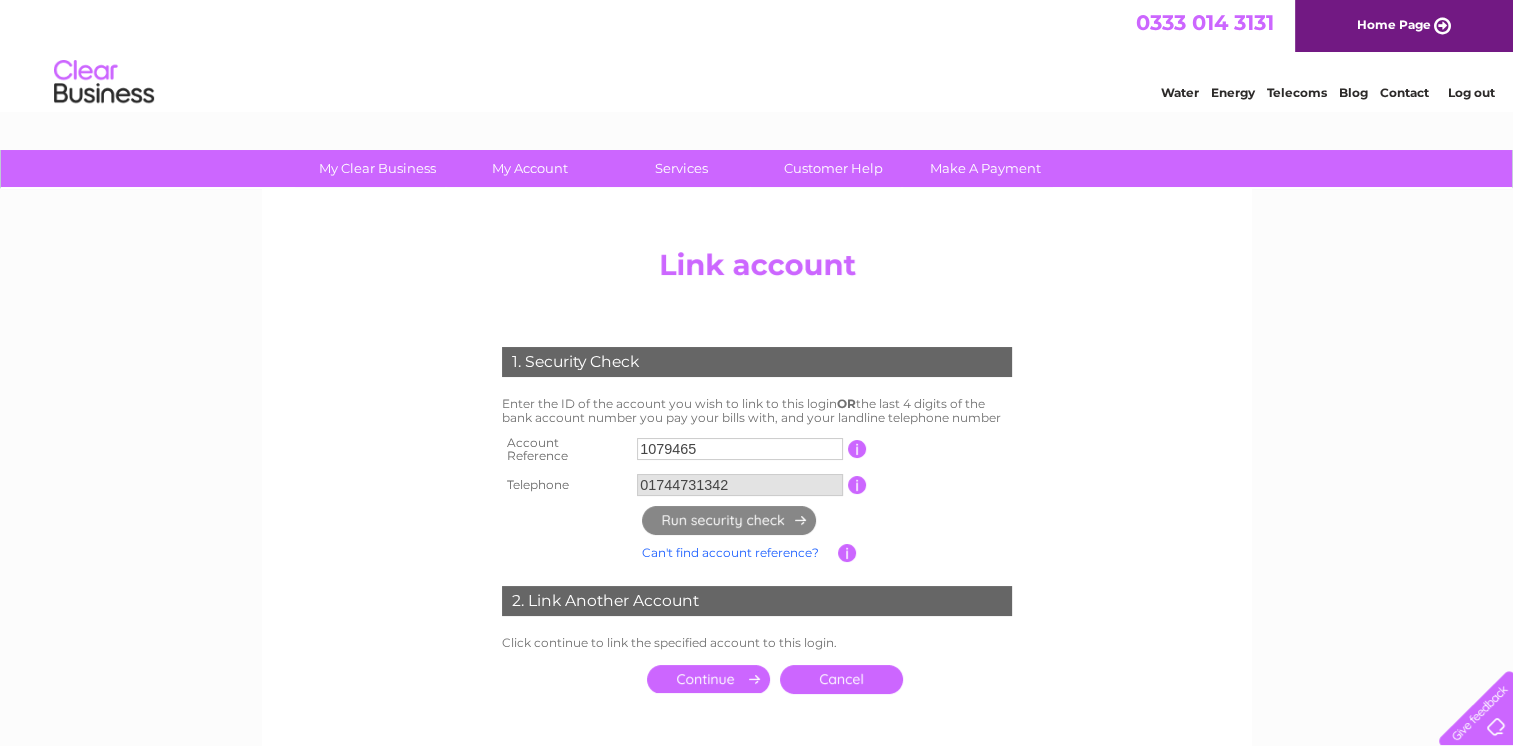 click at bounding box center (857, 449) 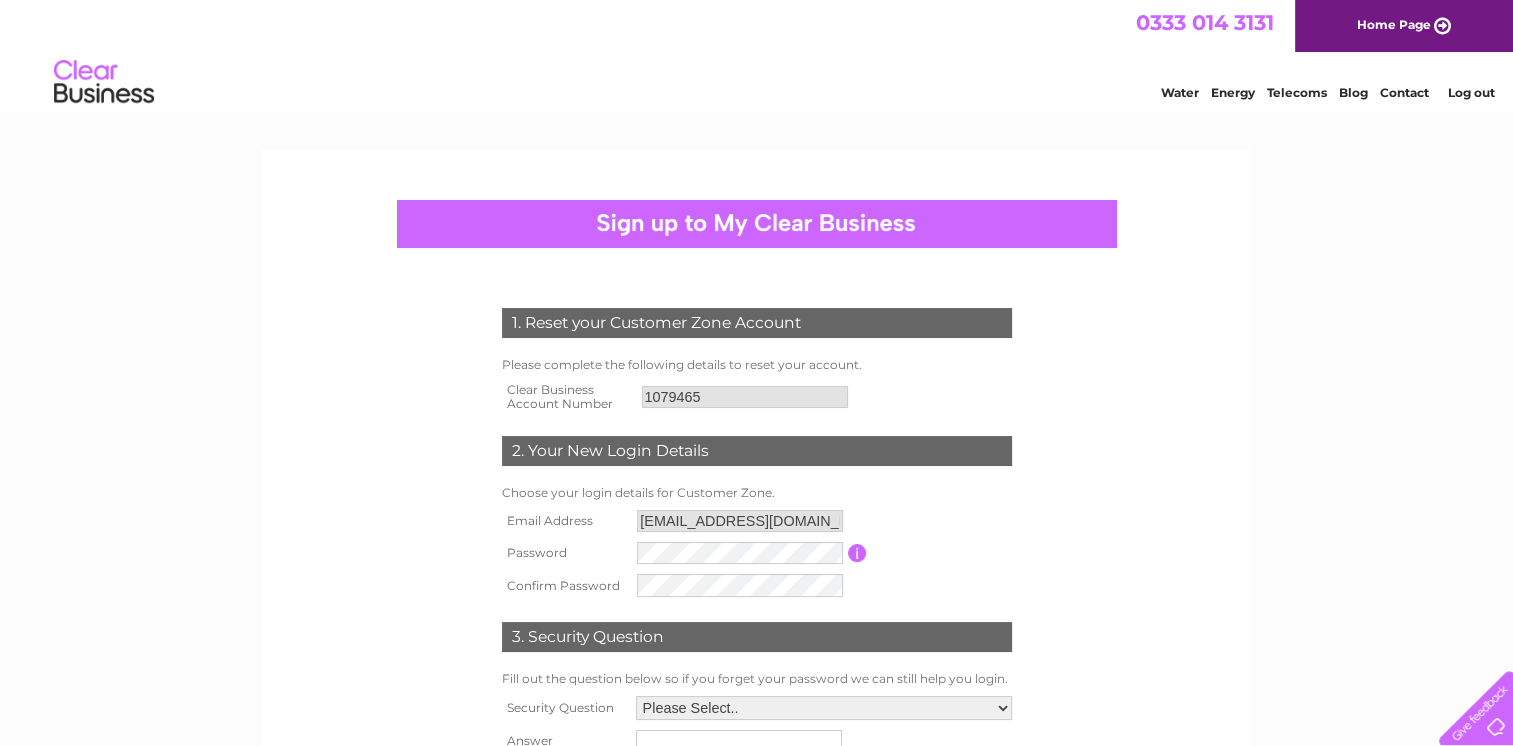 scroll, scrollTop: 0, scrollLeft: 0, axis: both 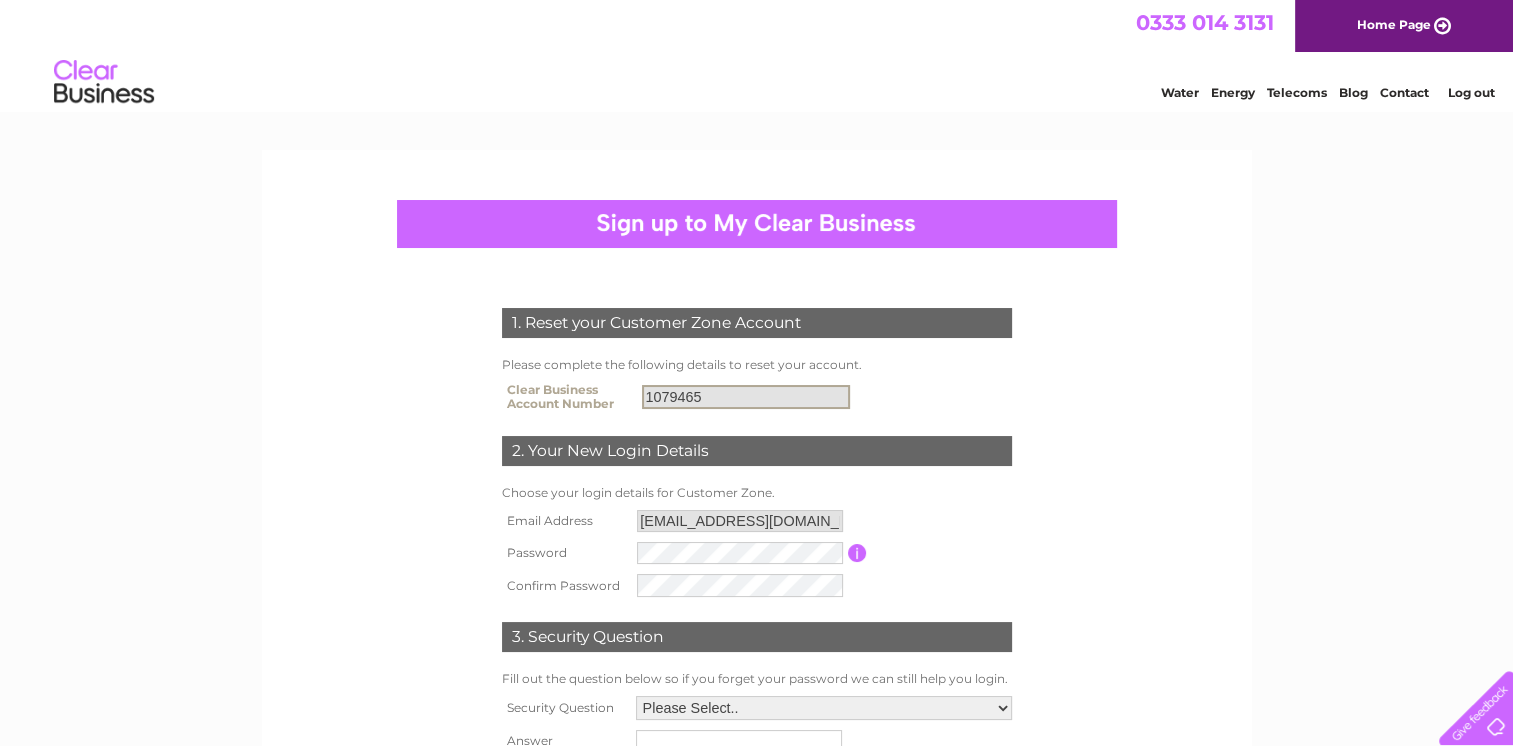 click on "1079465" at bounding box center [746, 397] 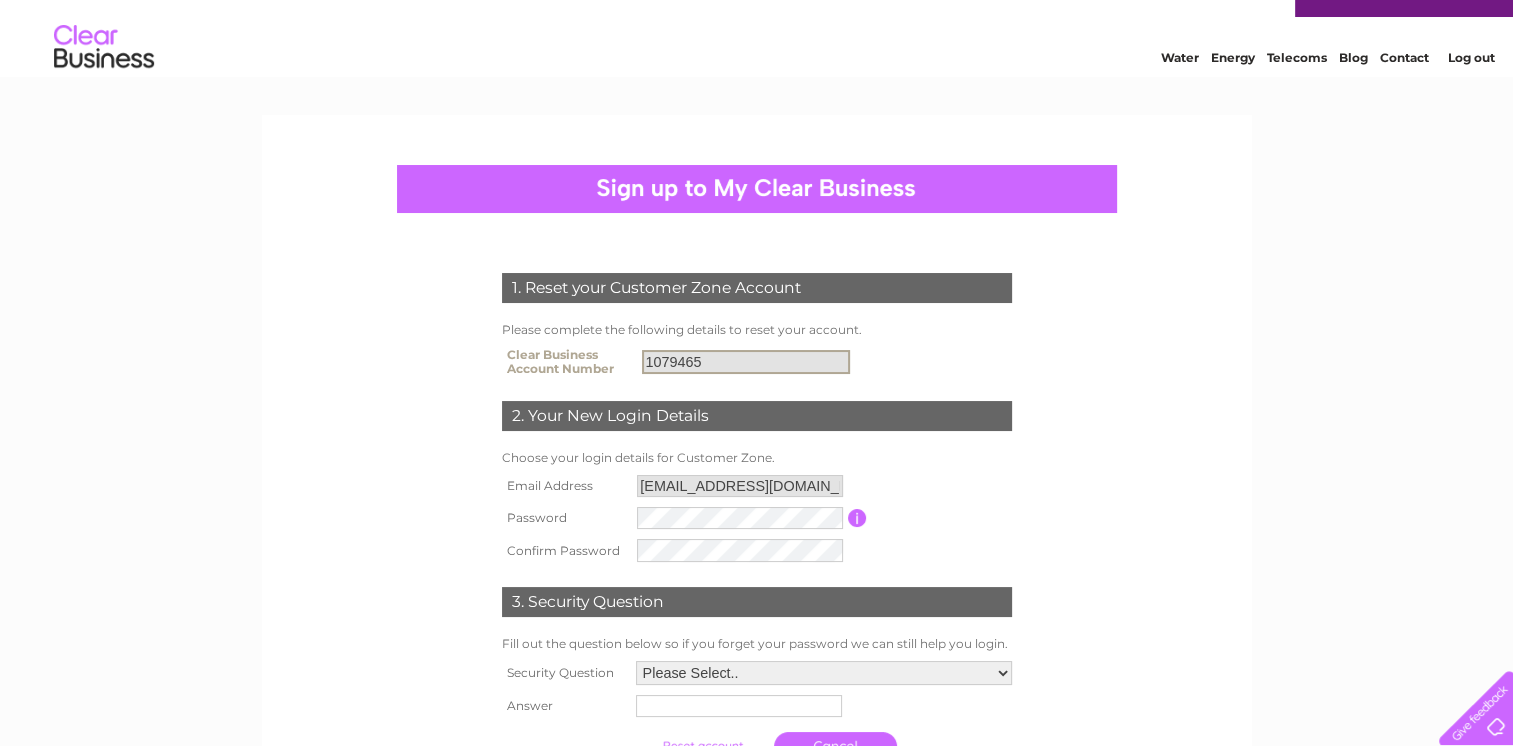 scroll, scrollTop: 0, scrollLeft: 0, axis: both 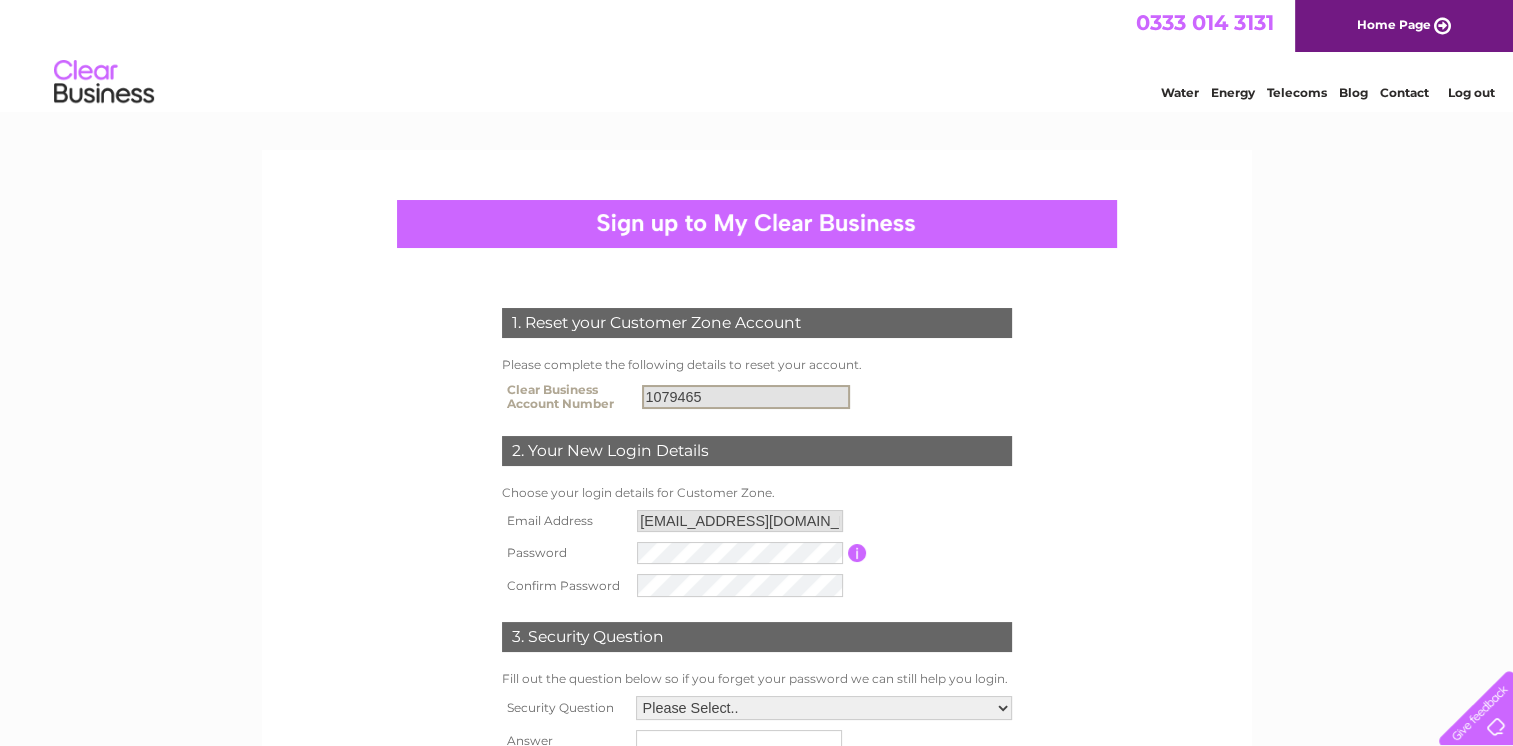 click on "Log out" at bounding box center (1470, 92) 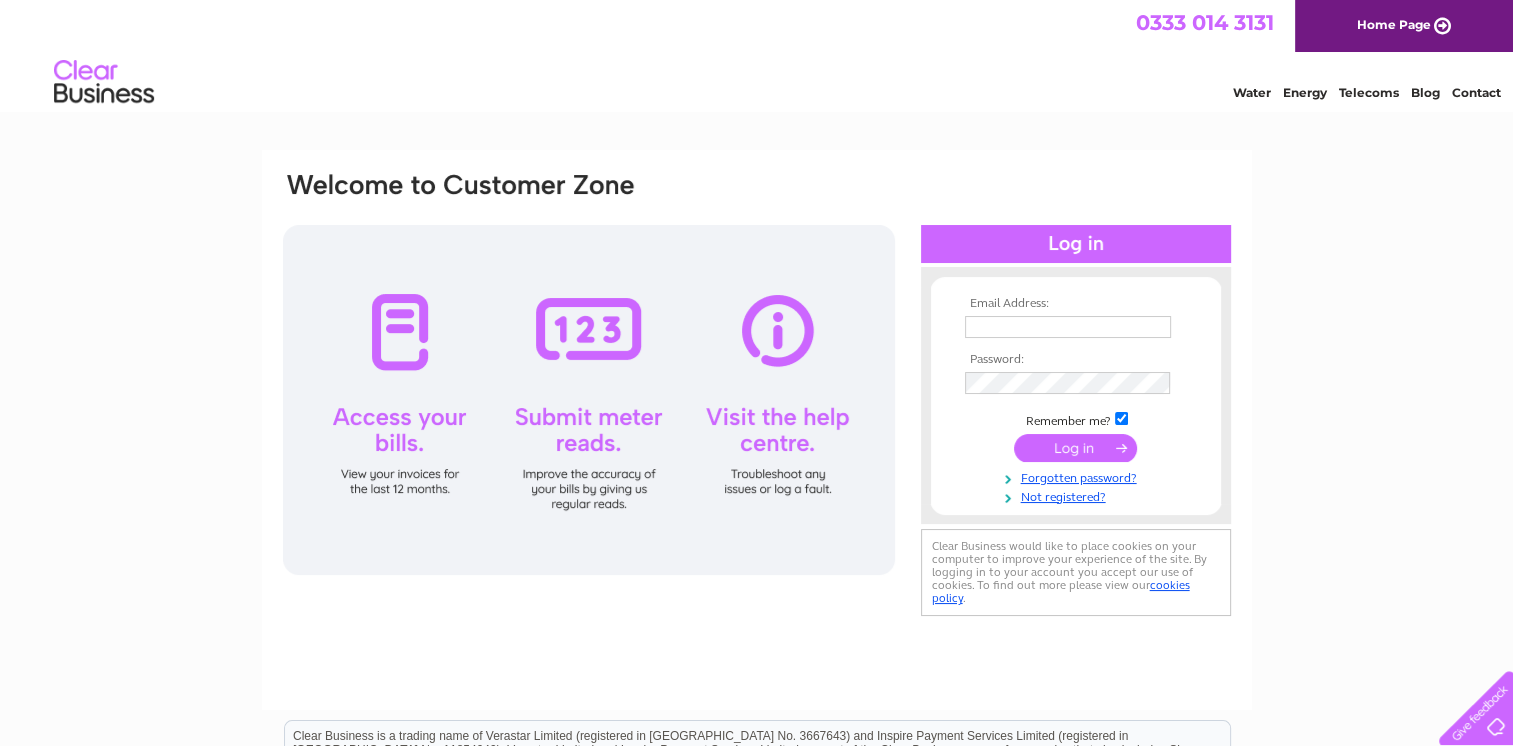 scroll, scrollTop: 0, scrollLeft: 0, axis: both 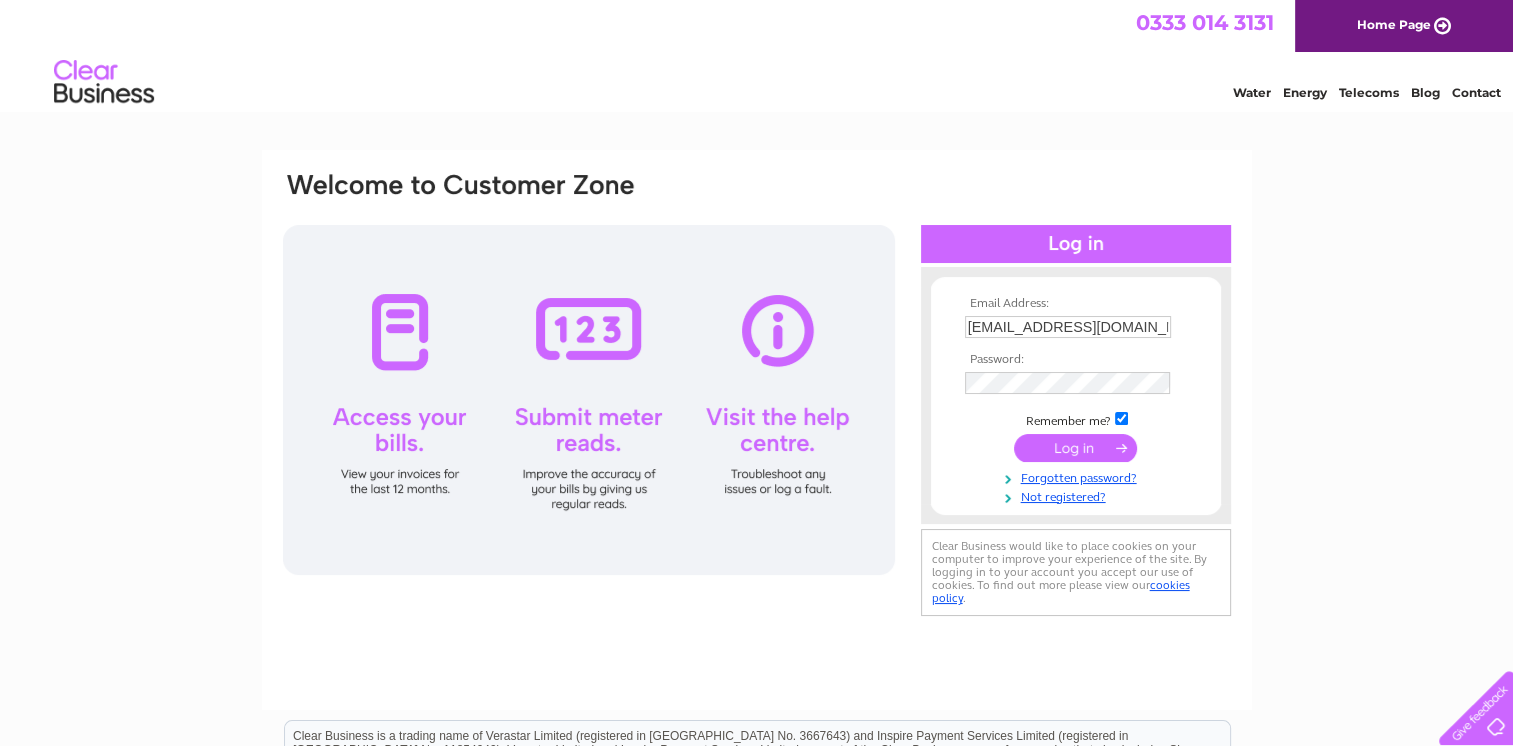 click at bounding box center (1075, 448) 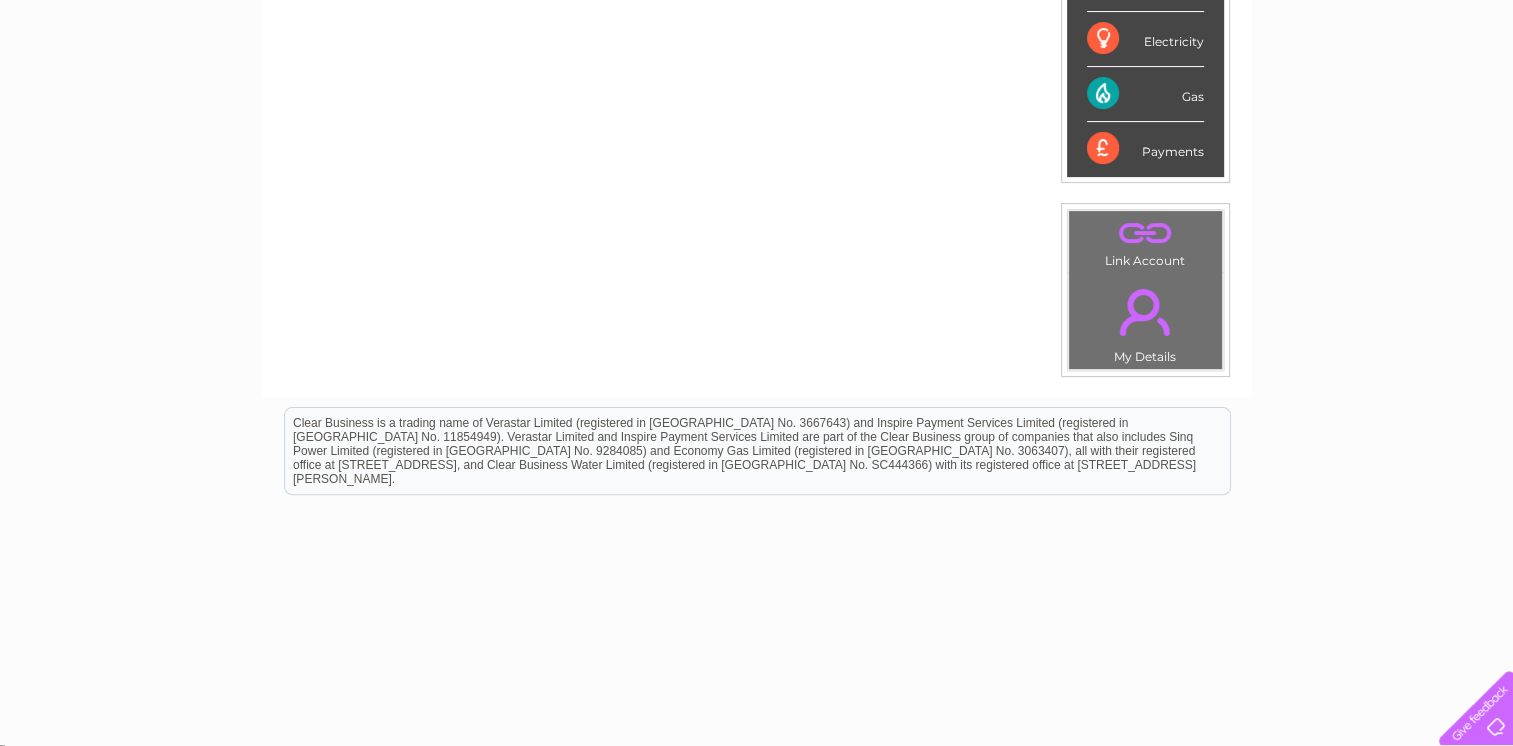 scroll, scrollTop: 538, scrollLeft: 0, axis: vertical 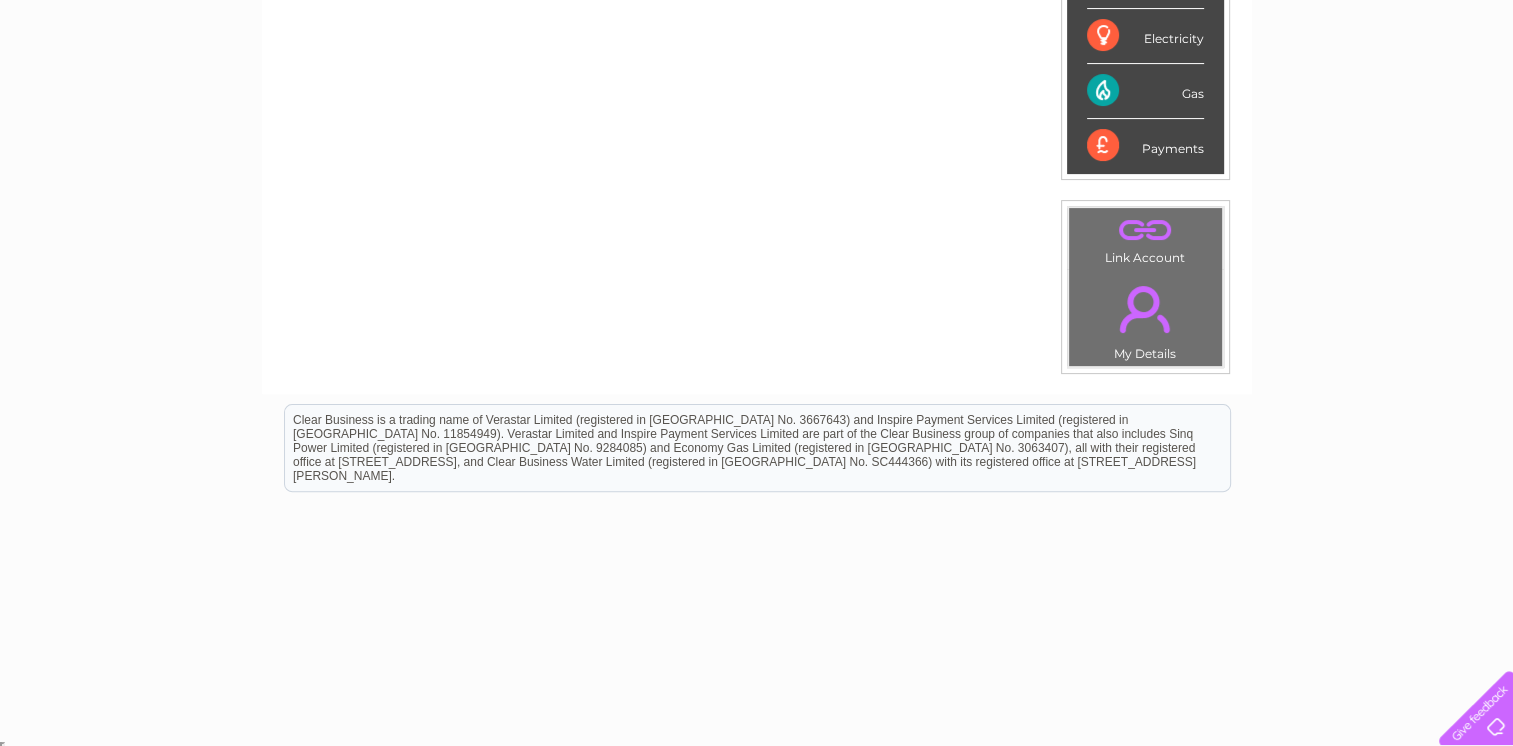 click on "." at bounding box center (1145, 309) 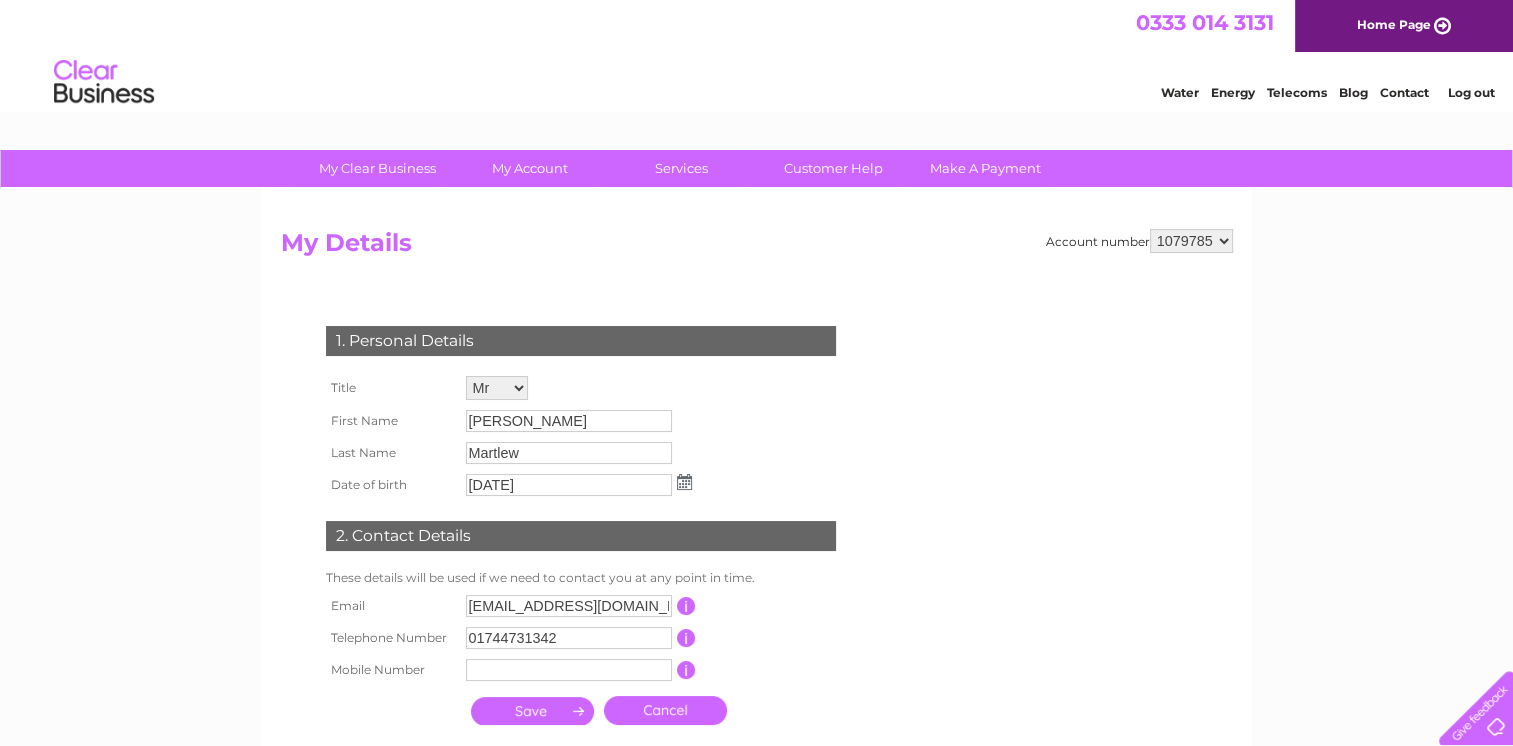 scroll, scrollTop: 0, scrollLeft: 0, axis: both 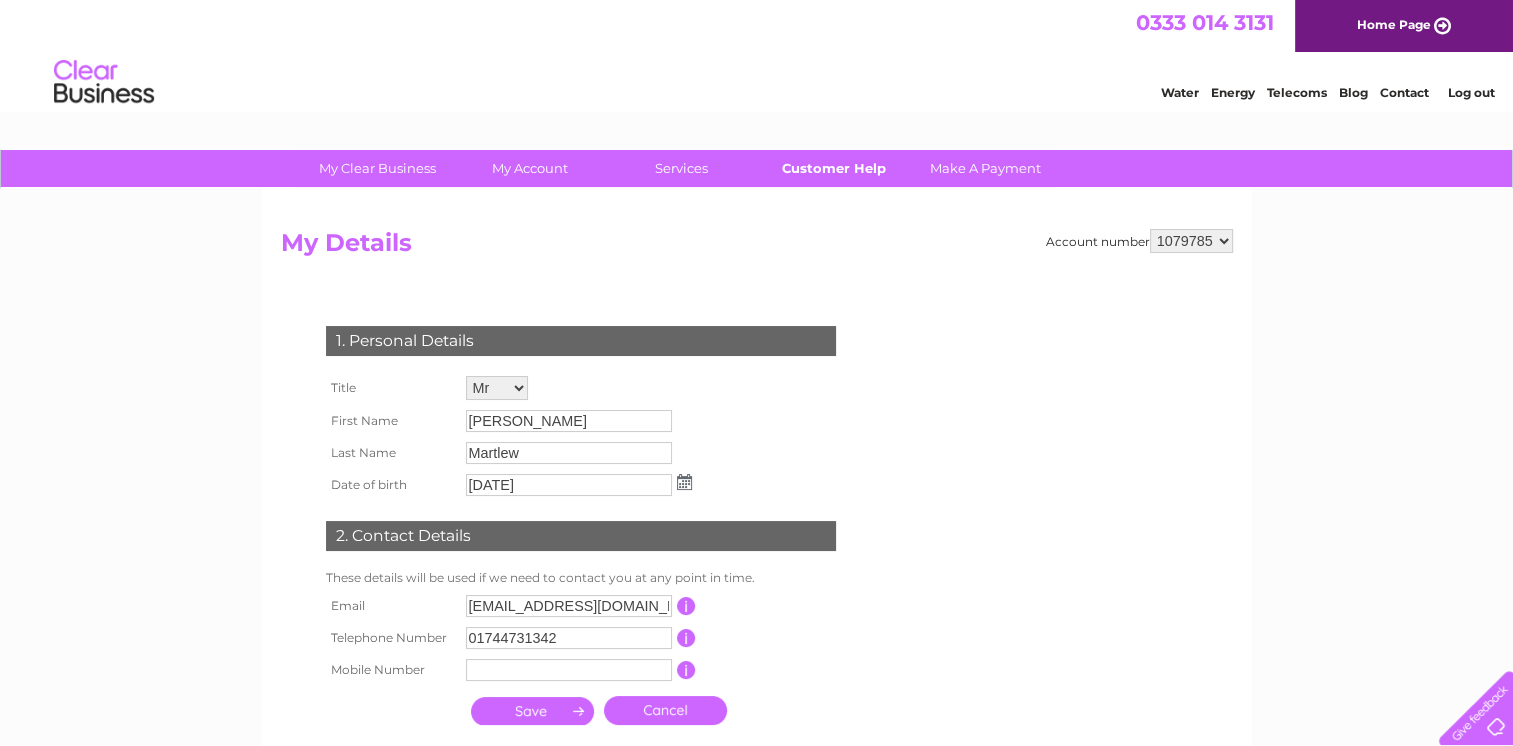 click on "Customer Help" at bounding box center (833, 168) 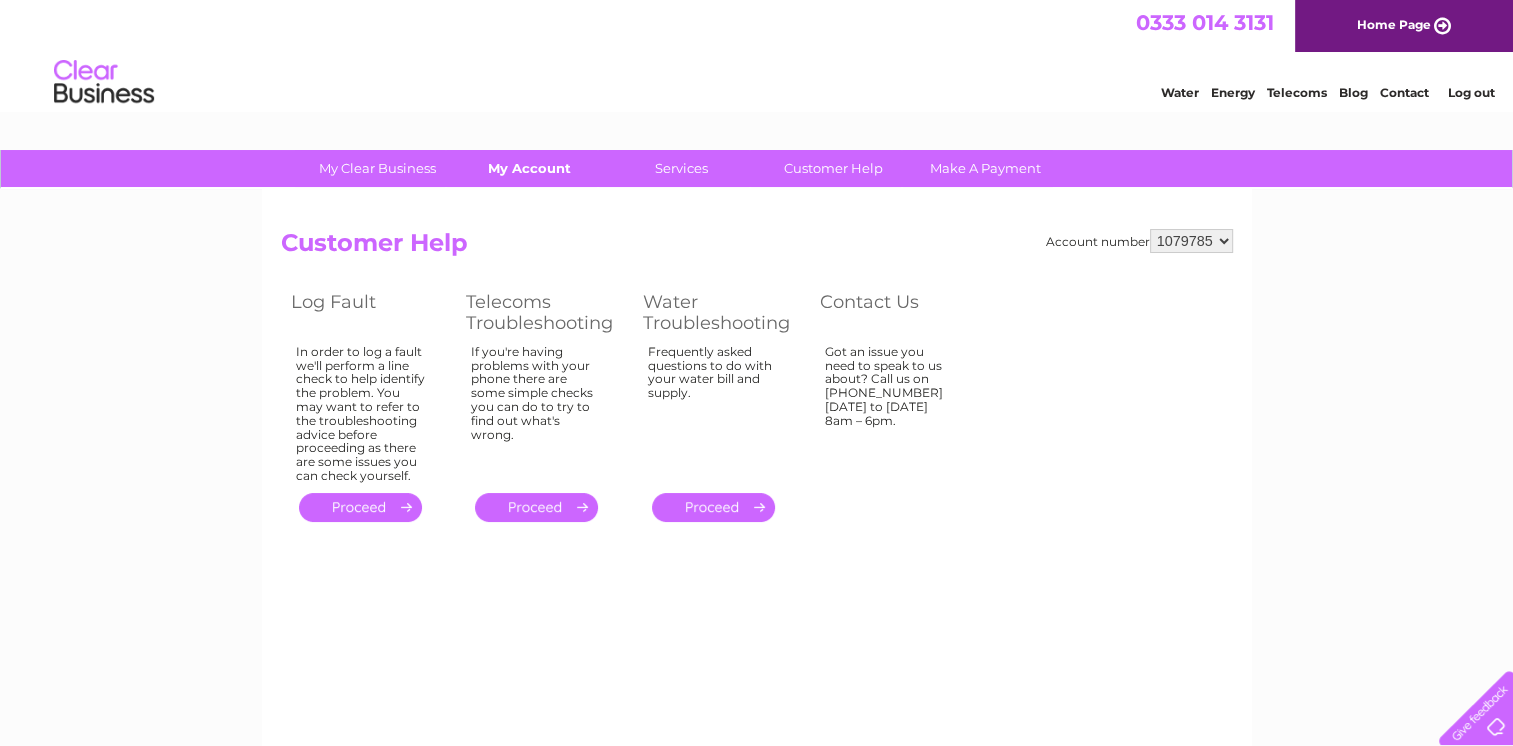scroll, scrollTop: 0, scrollLeft: 0, axis: both 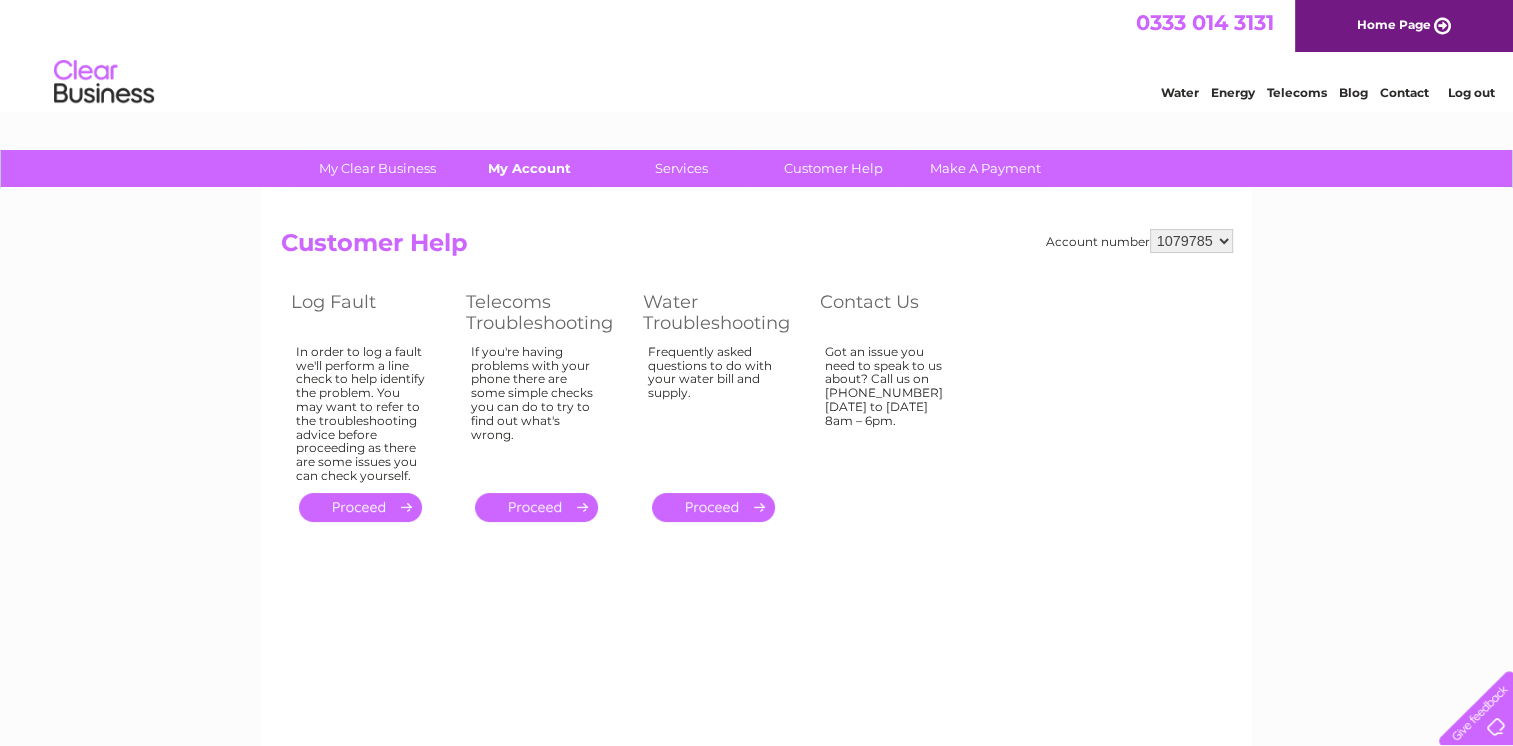 click on "My Account" at bounding box center [529, 168] 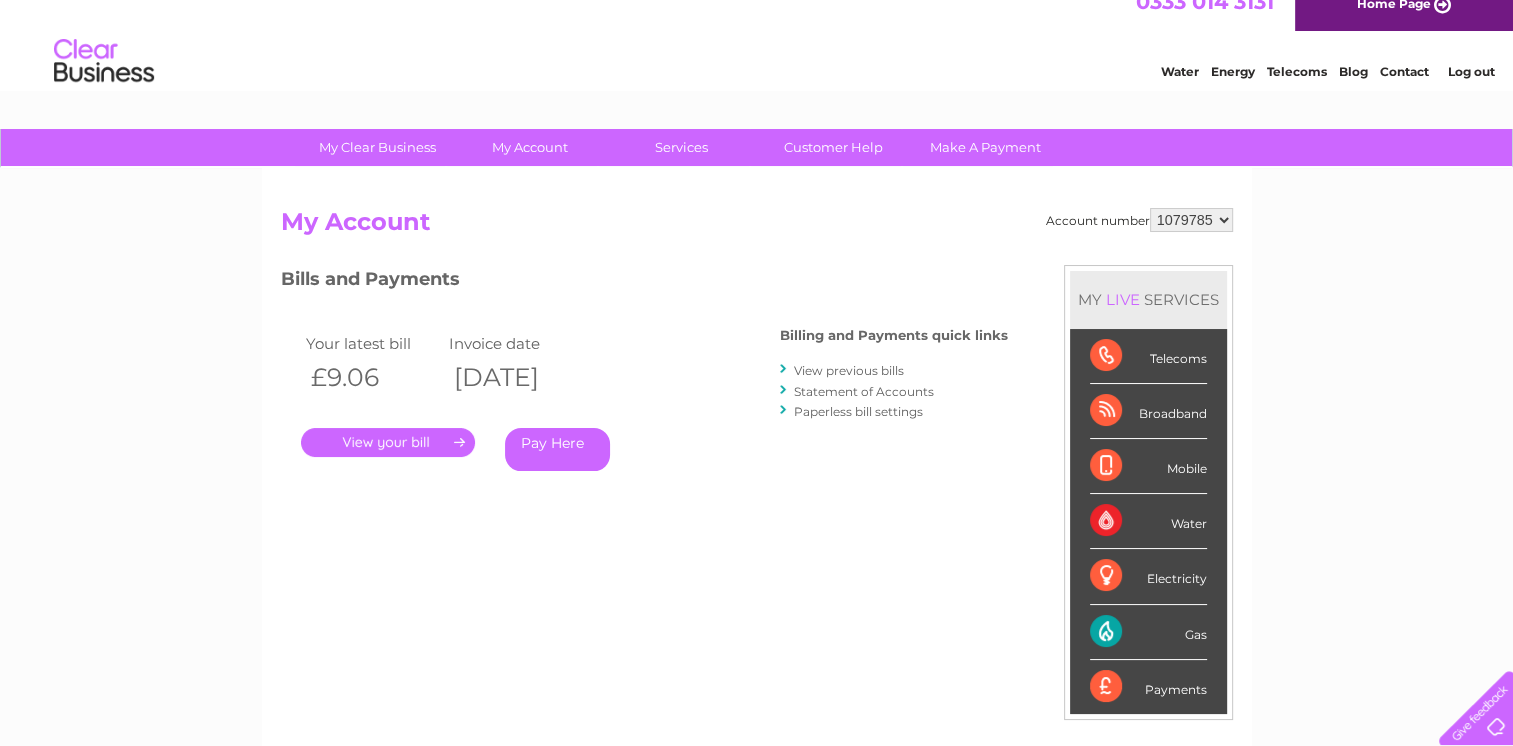 scroll, scrollTop: 0, scrollLeft: 0, axis: both 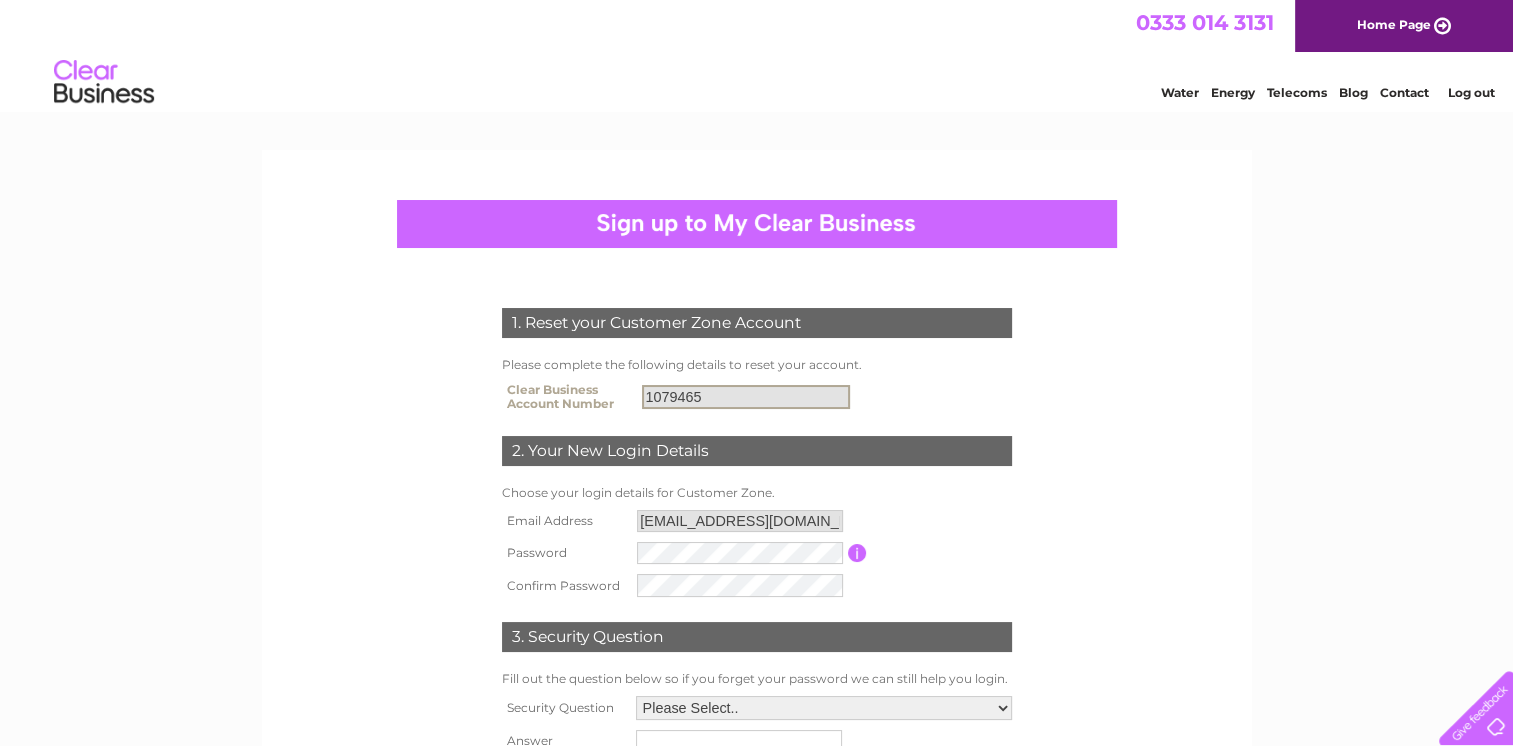 click on "1079465" at bounding box center (827, 397) 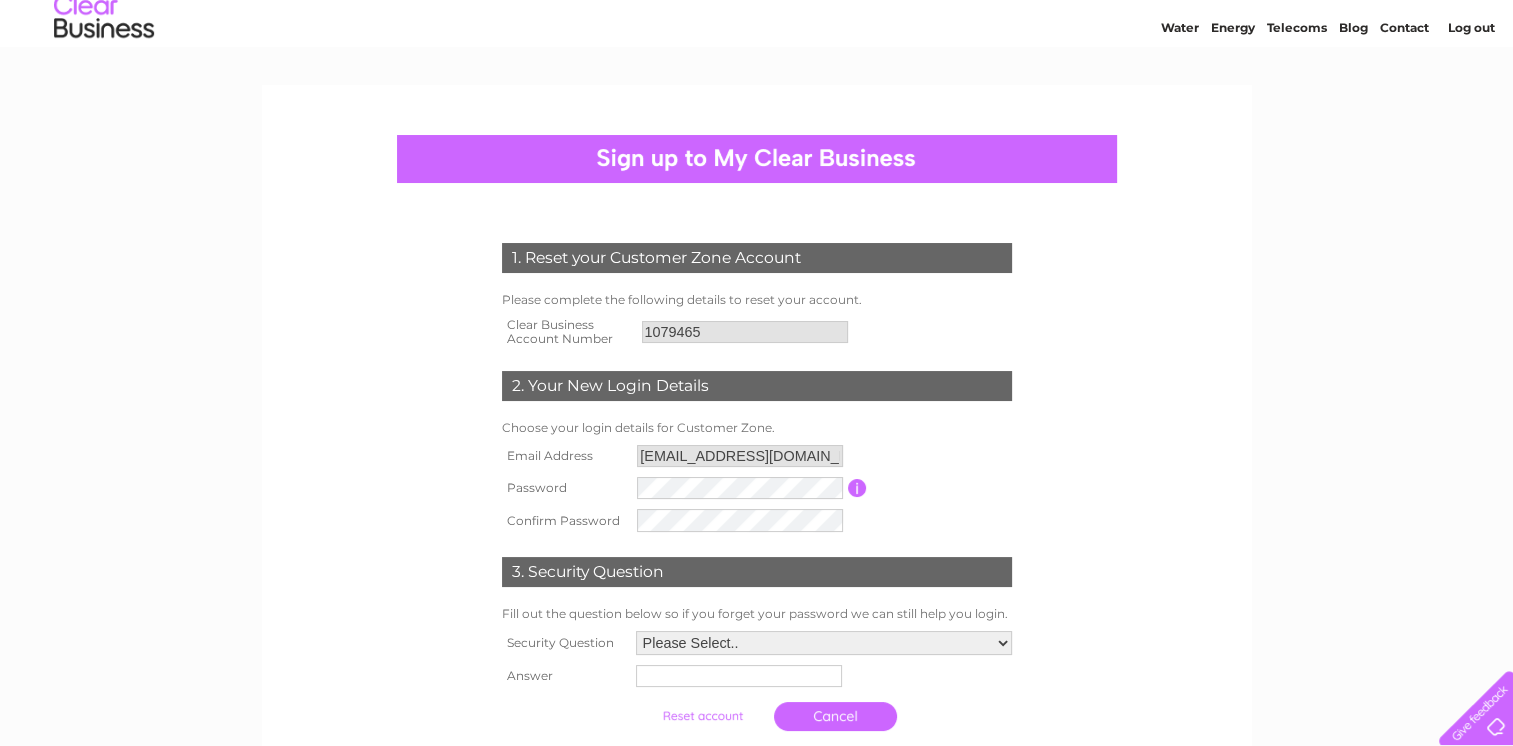 scroll, scrollTop: 100, scrollLeft: 0, axis: vertical 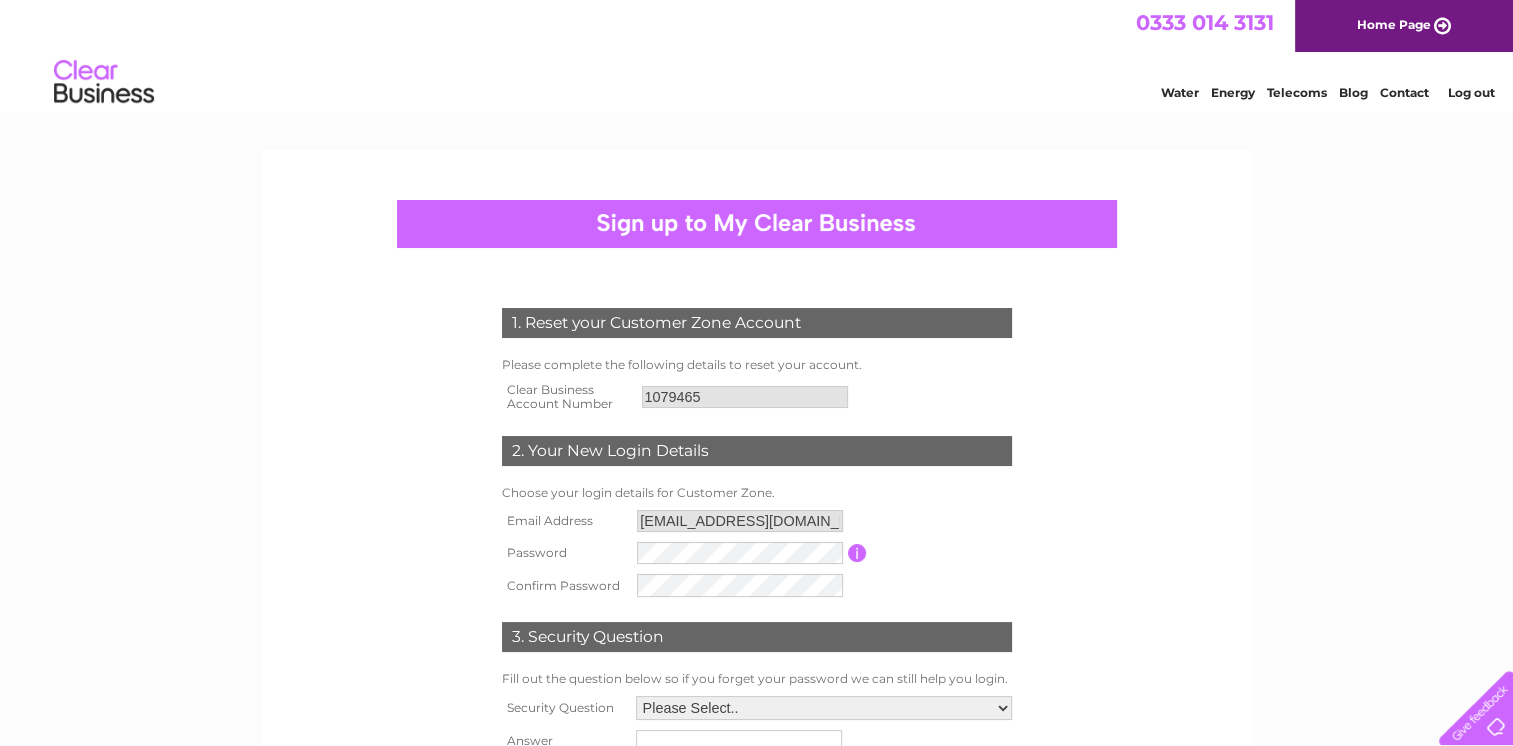 drag, startPoint x: 136, startPoint y: 74, endPoint x: 125, endPoint y: 74, distance: 11 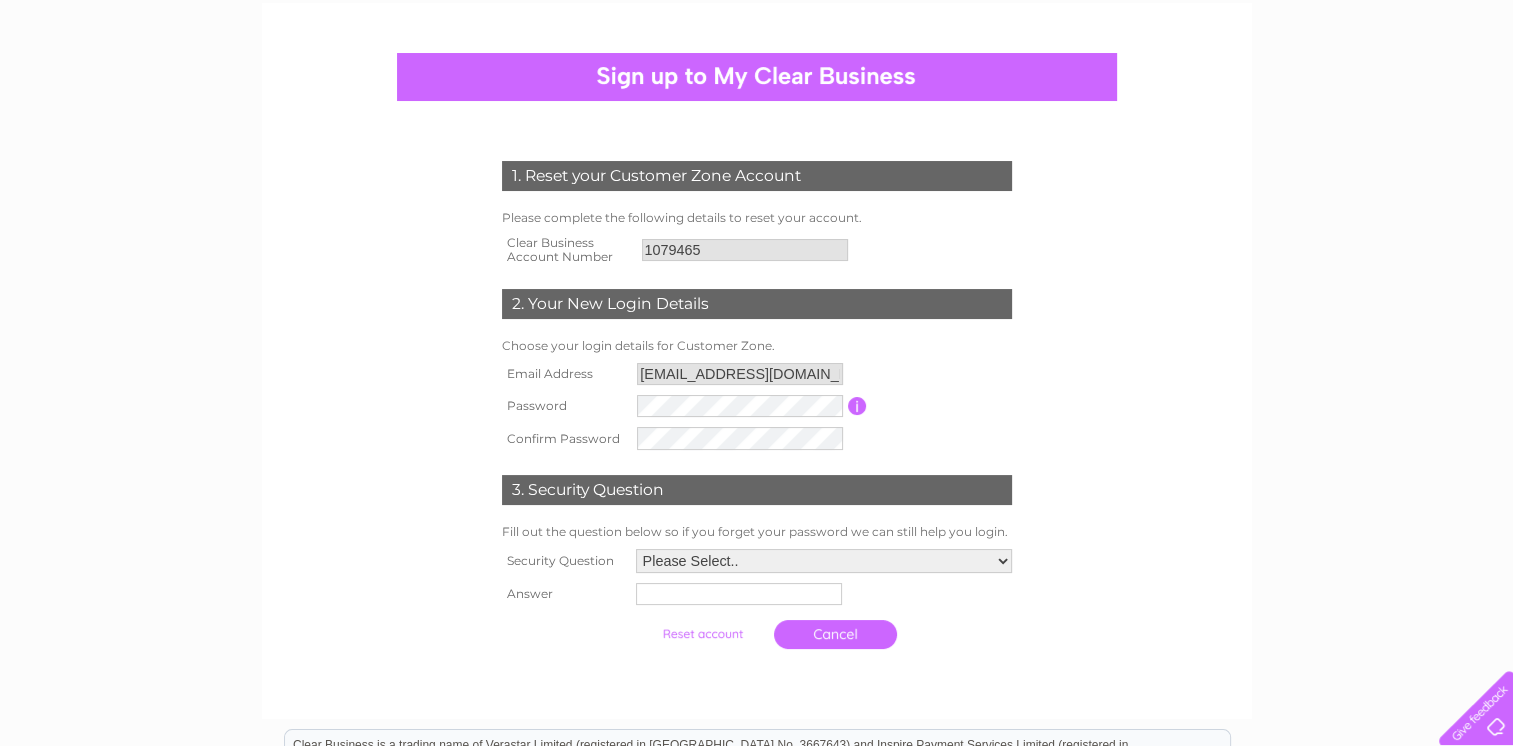 scroll, scrollTop: 476, scrollLeft: 0, axis: vertical 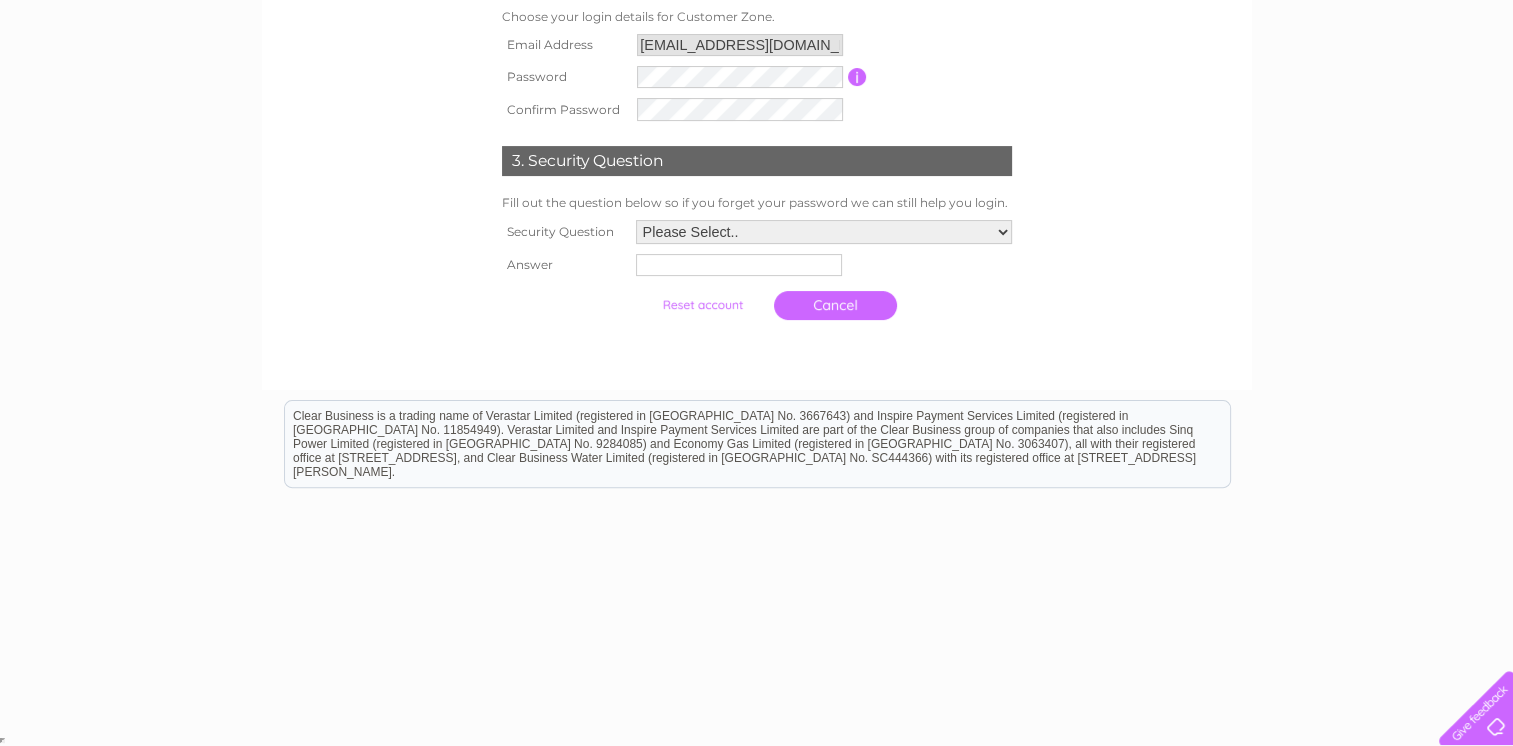 click on "Cancel" at bounding box center [835, 305] 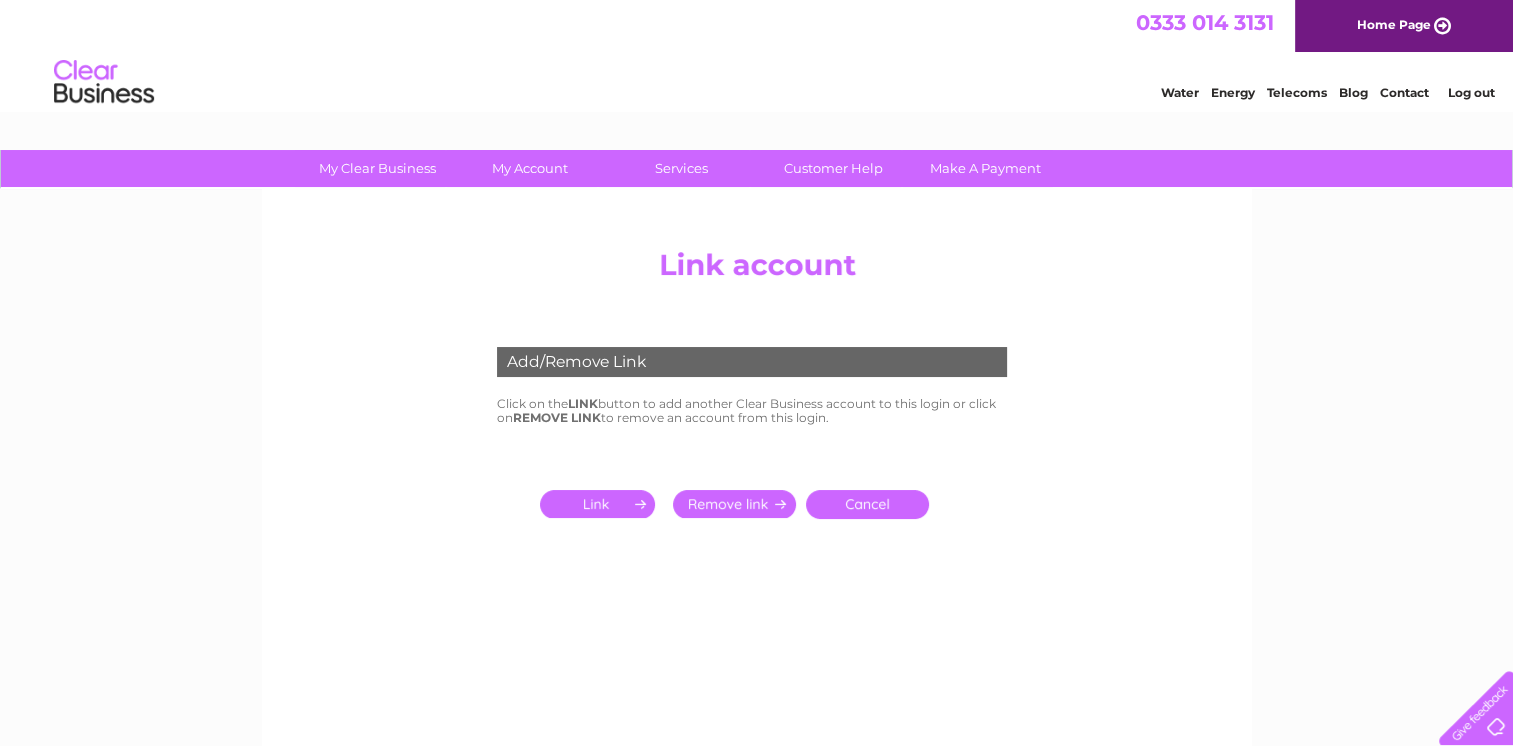 scroll, scrollTop: 0, scrollLeft: 0, axis: both 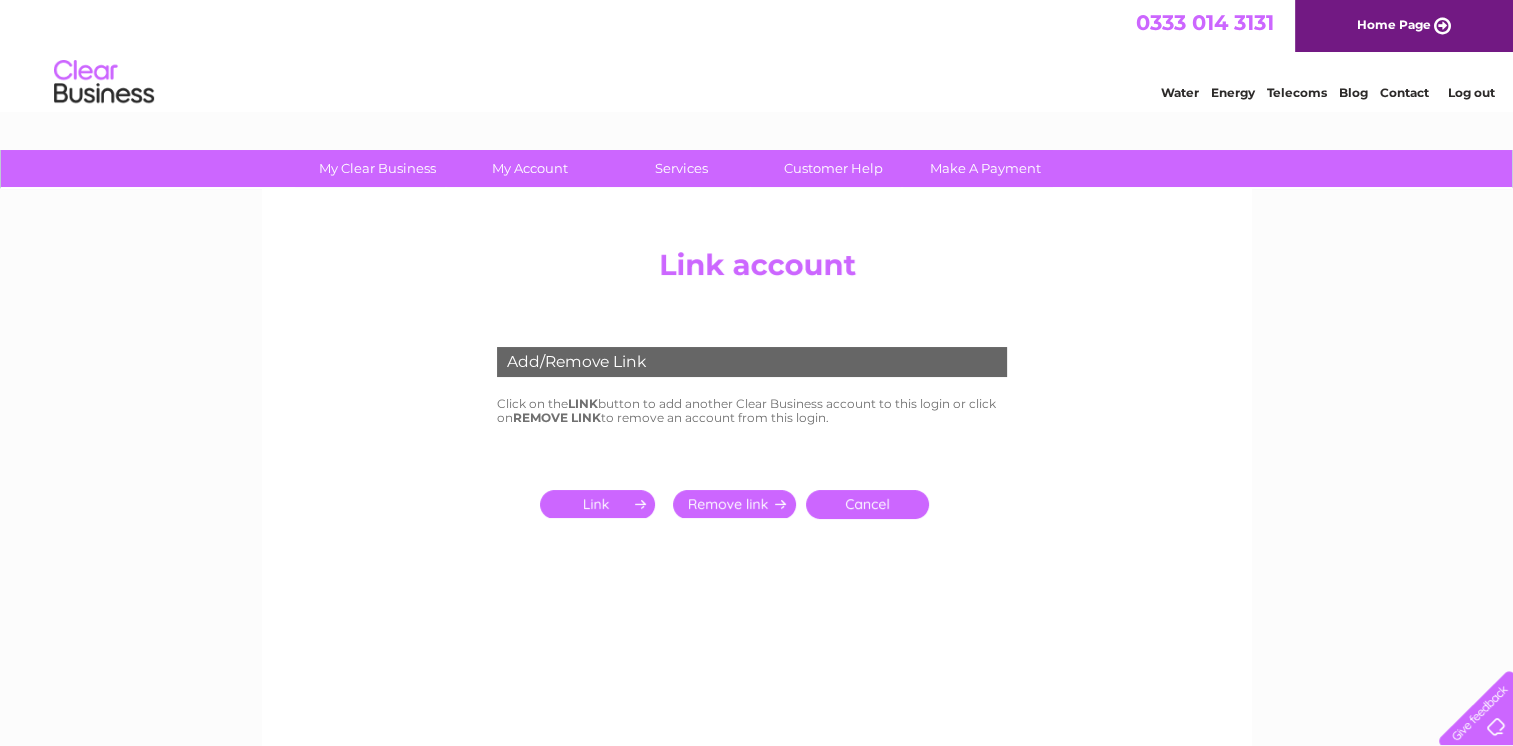 click at bounding box center [601, 504] 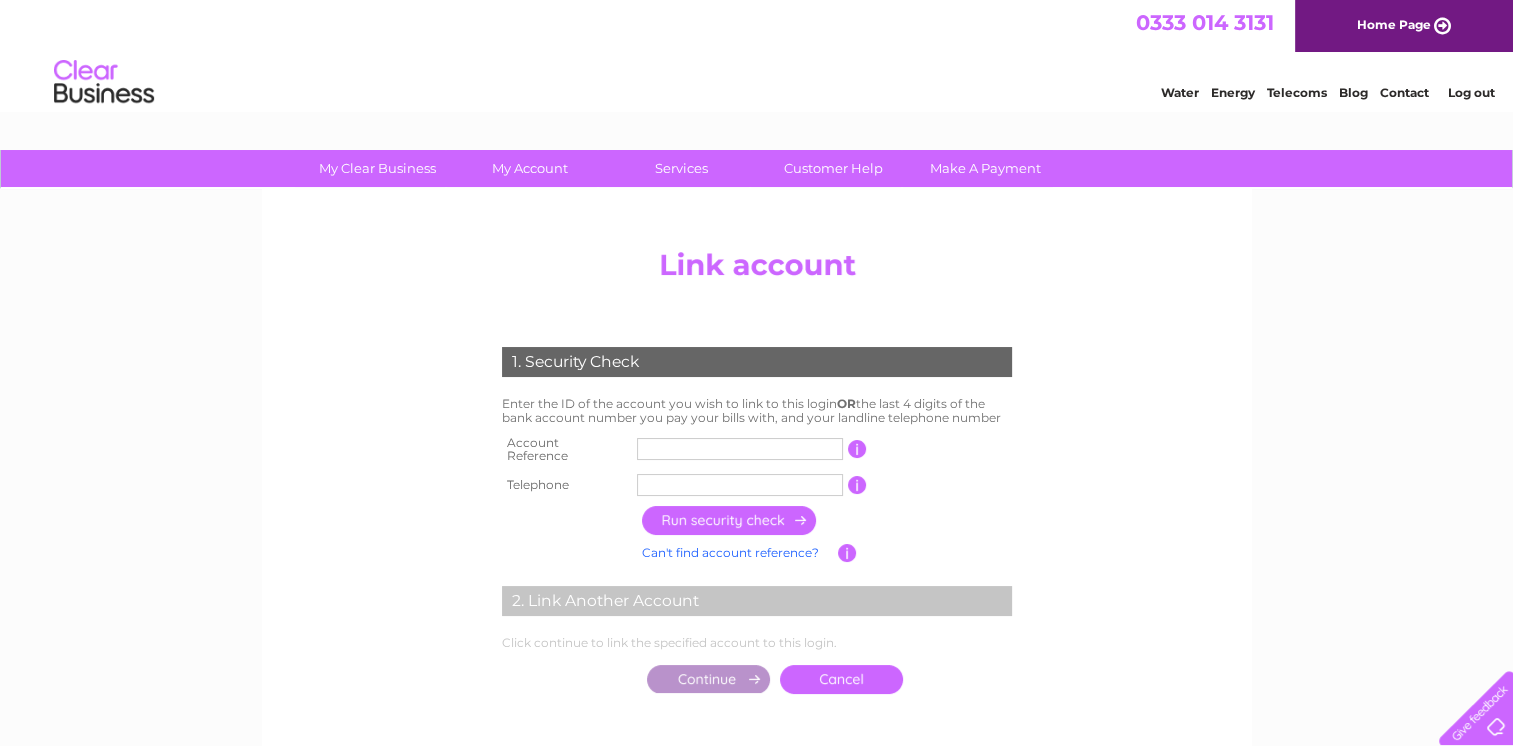 click at bounding box center (740, 485) 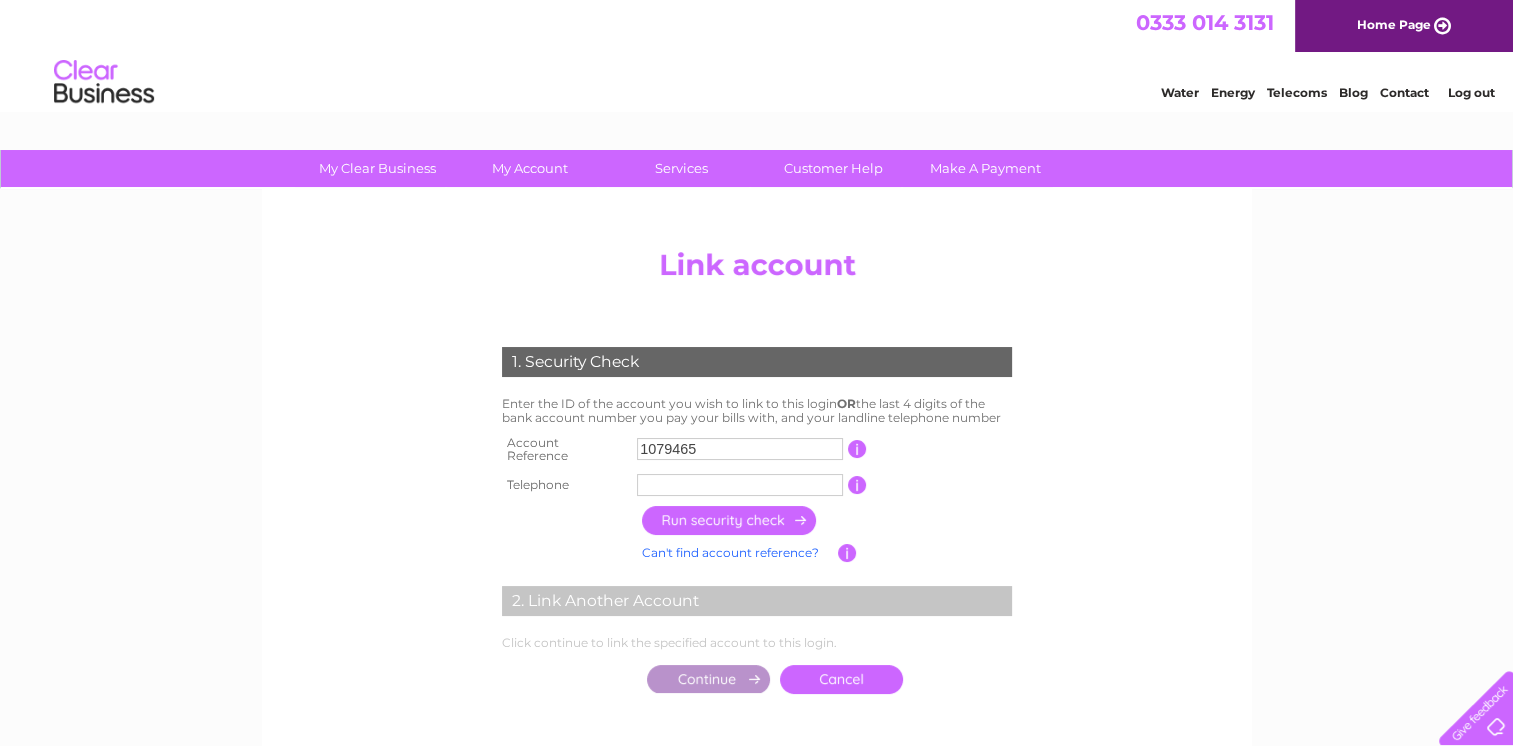 type on "1079465" 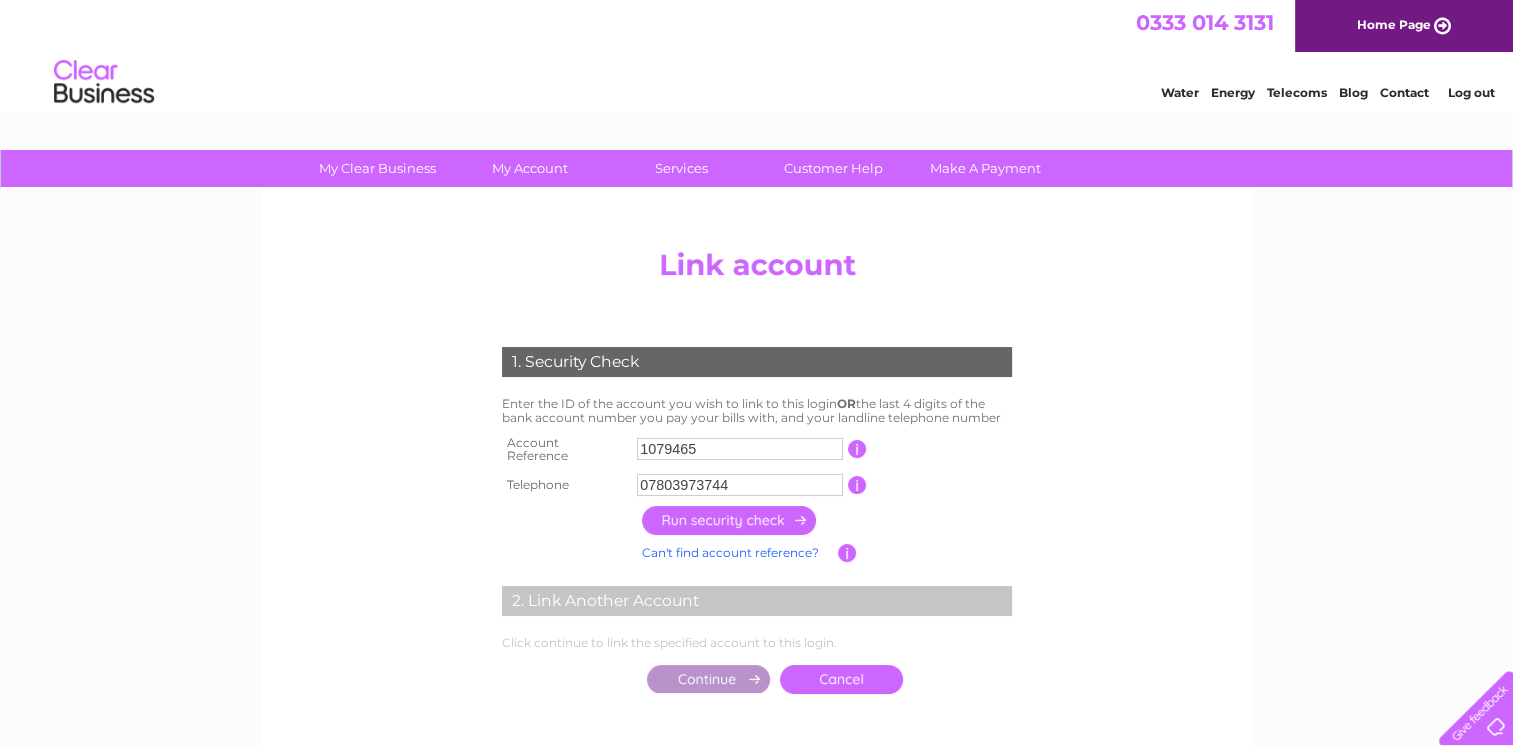 type on "07803973744" 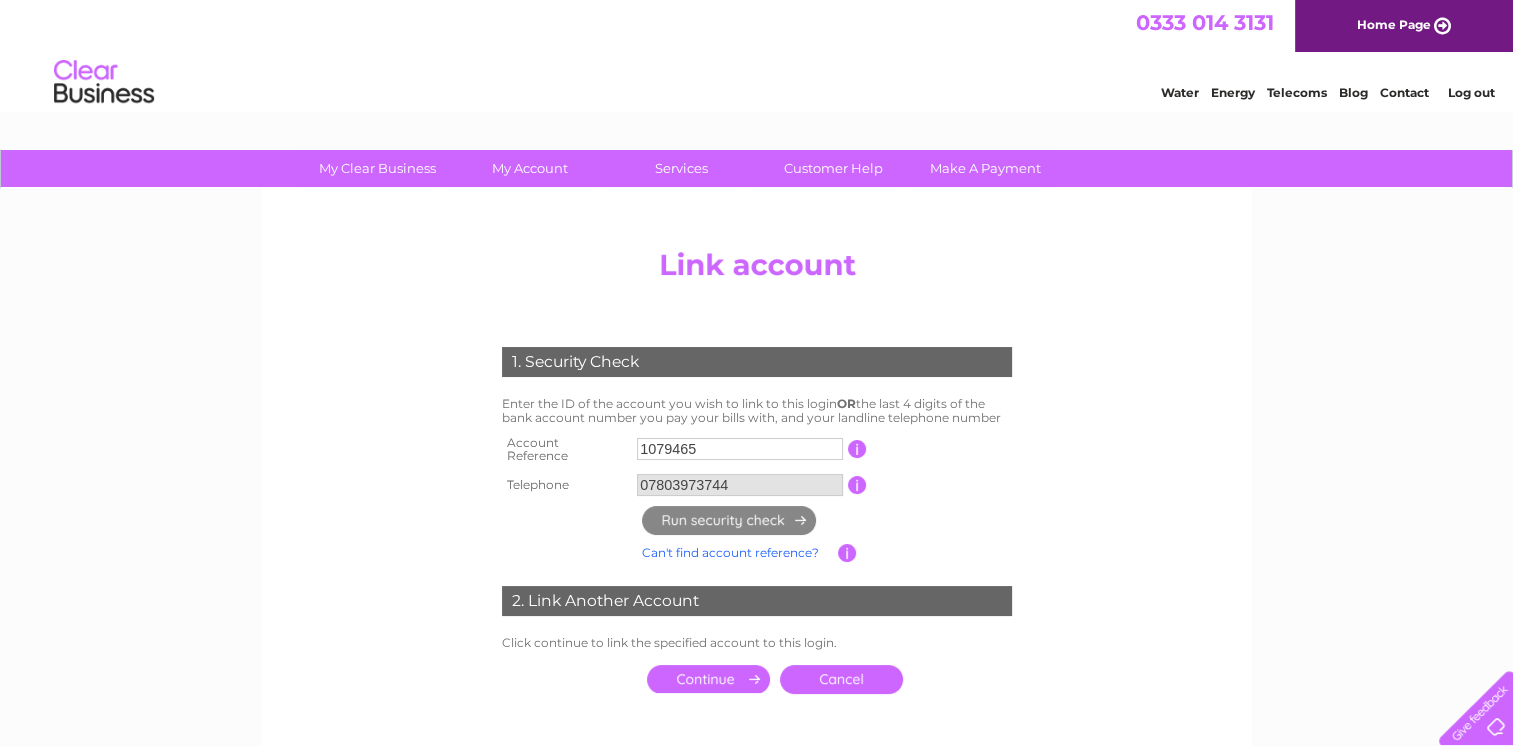 drag, startPoint x: 758, startPoint y: 479, endPoint x: 671, endPoint y: 474, distance: 87.14356 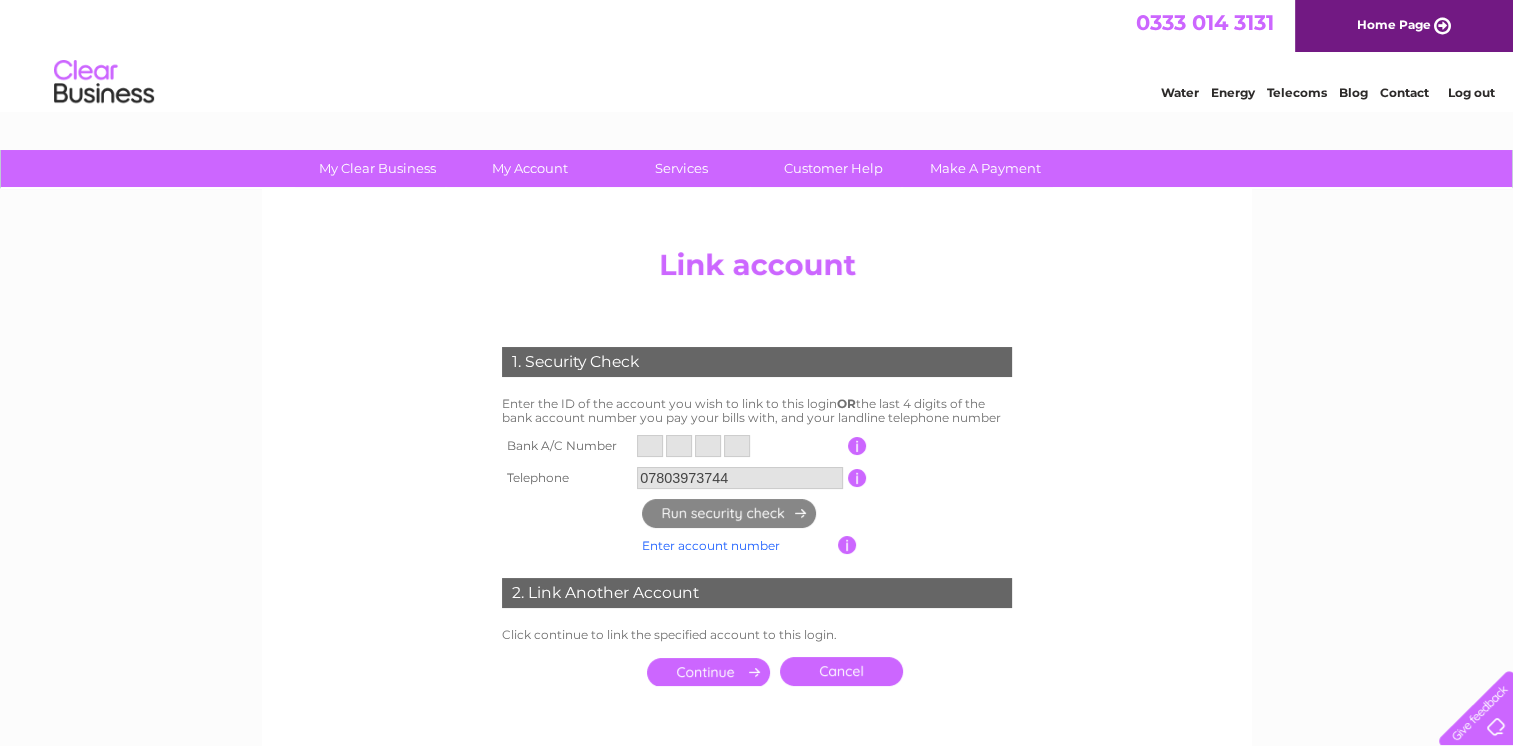 click at bounding box center (650, 446) 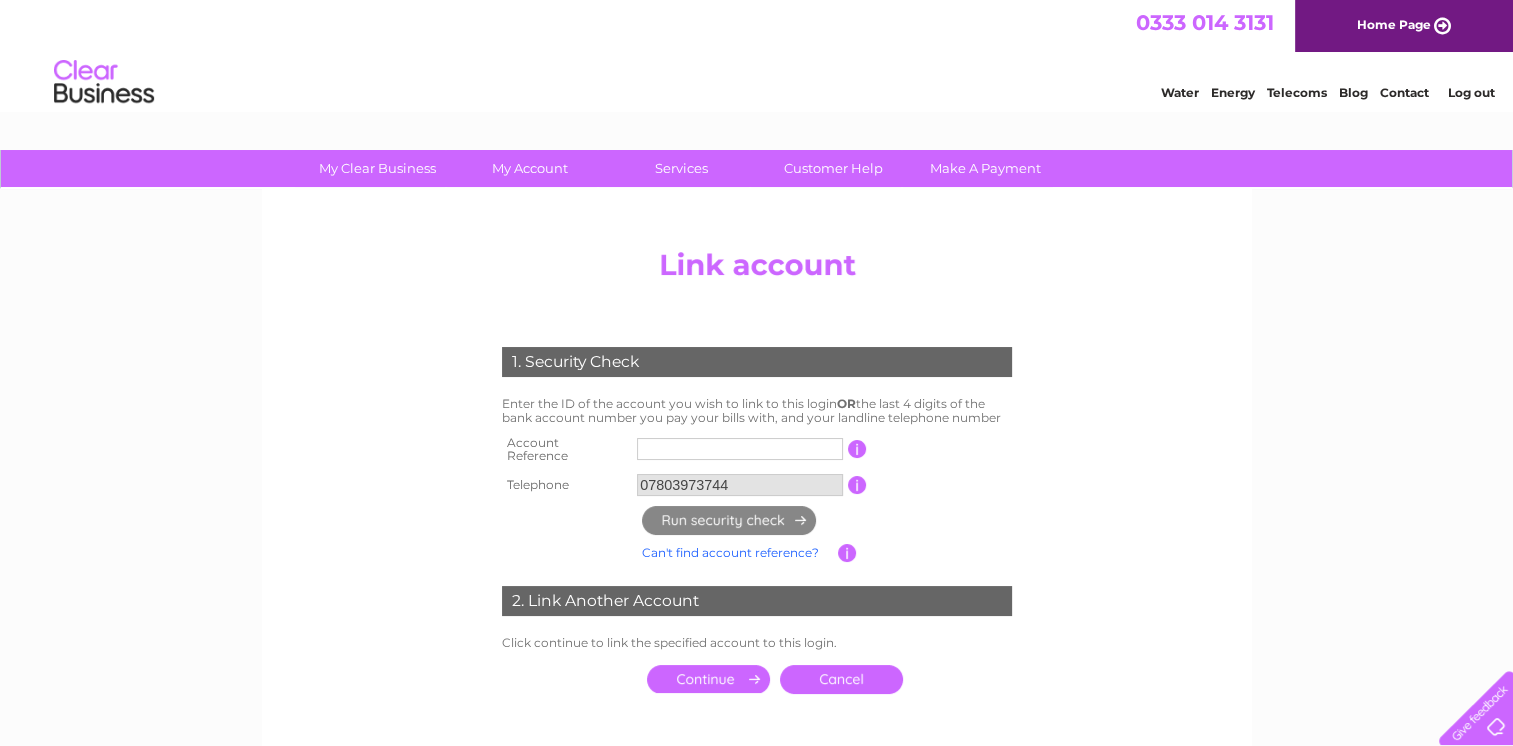 click at bounding box center [740, 449] 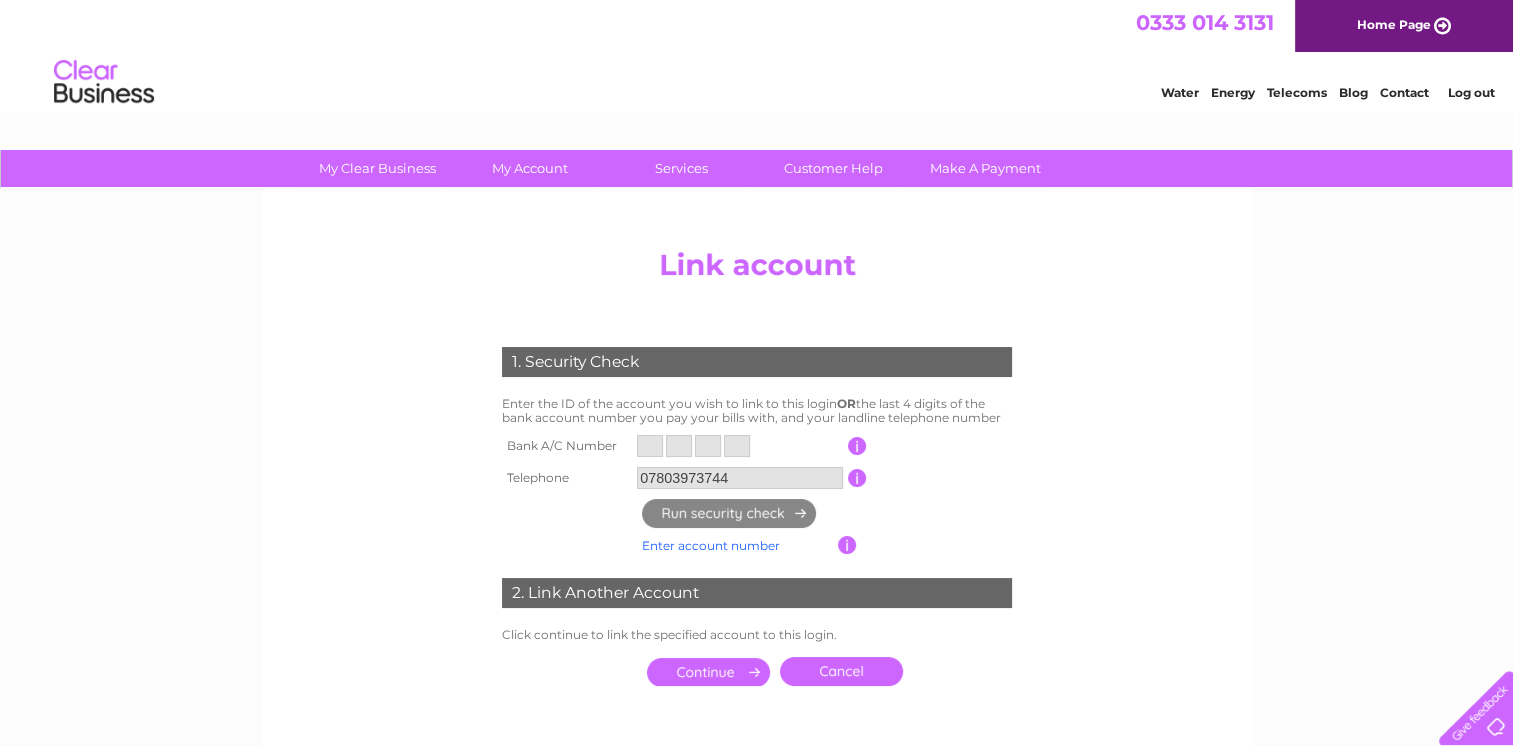 click at bounding box center (737, 446) 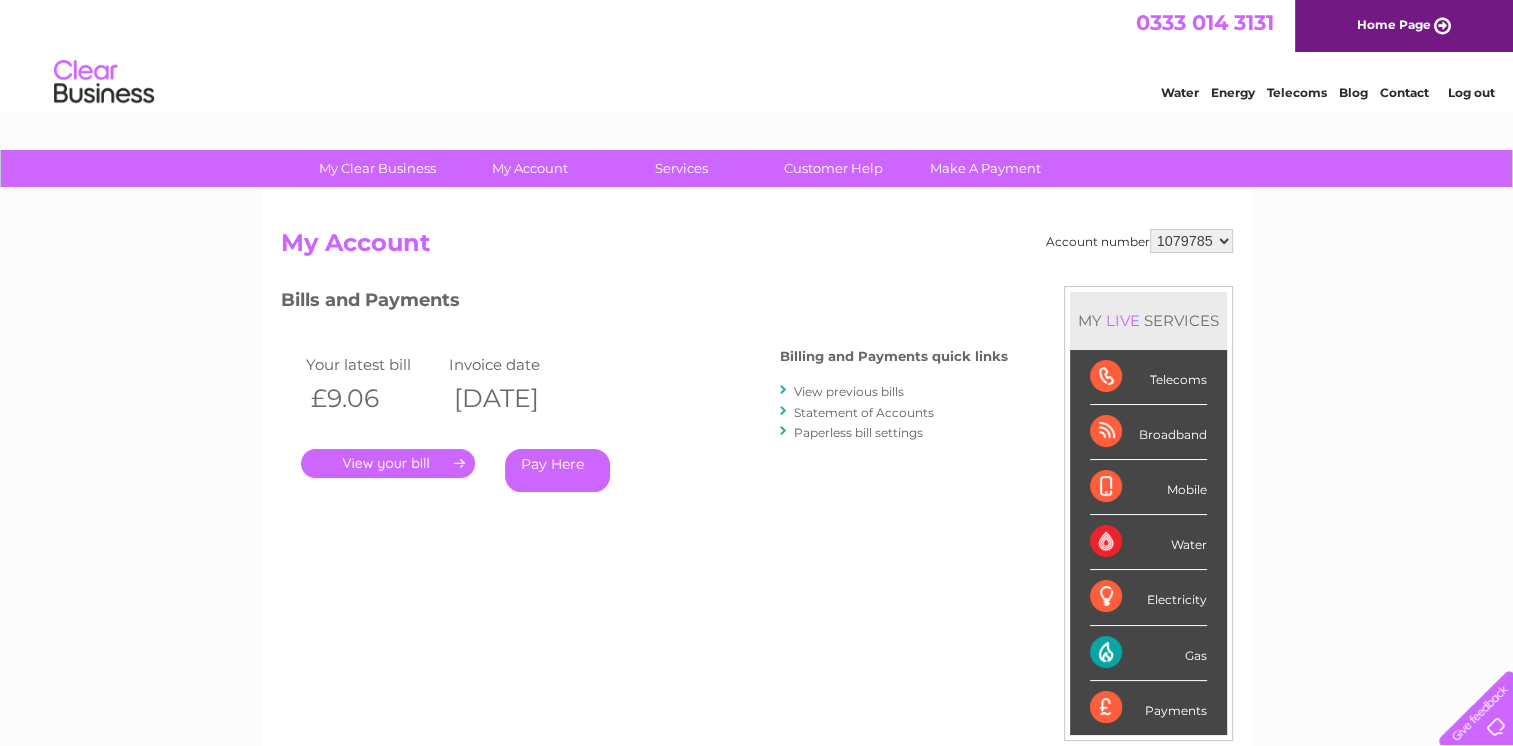 scroll, scrollTop: 0, scrollLeft: 0, axis: both 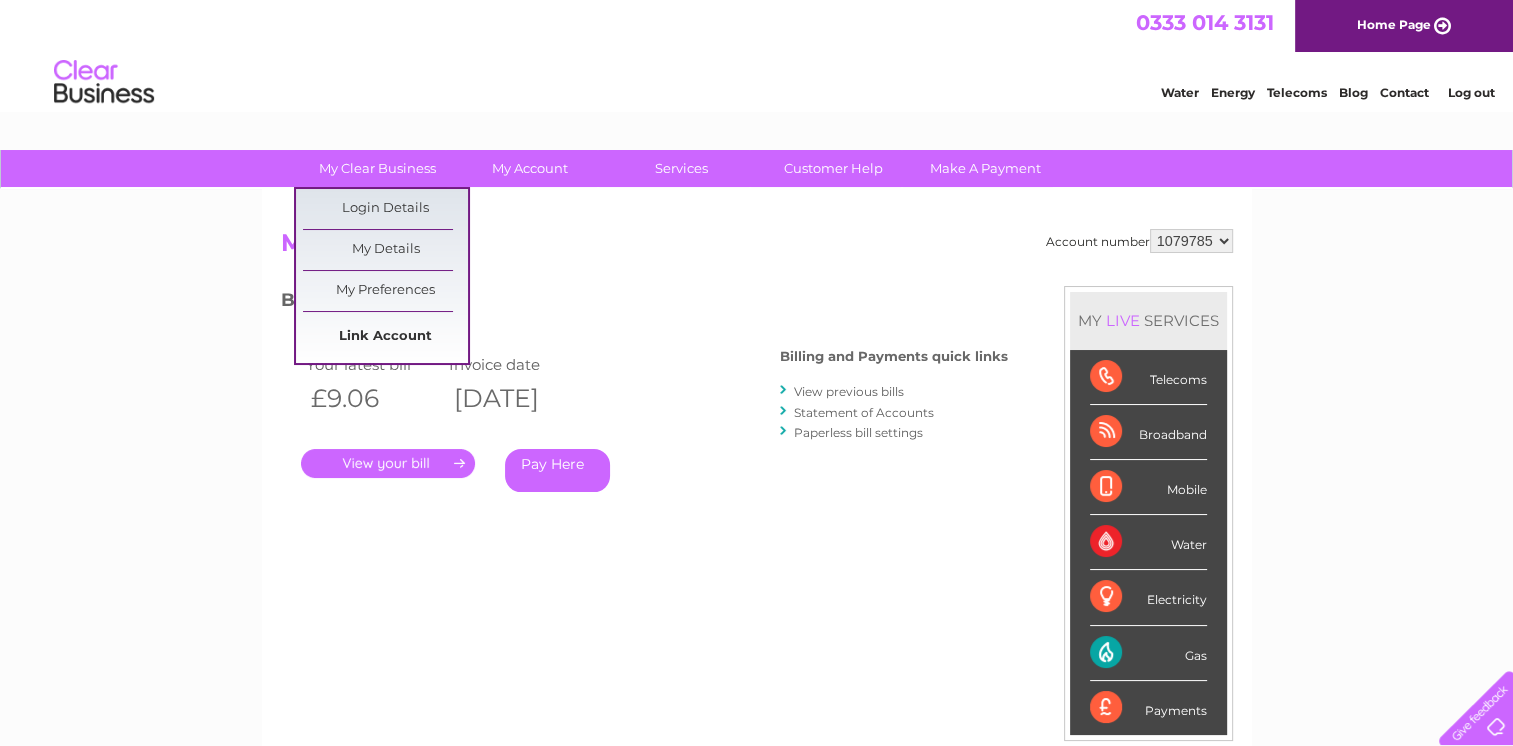 click on "Link Account" at bounding box center [385, 337] 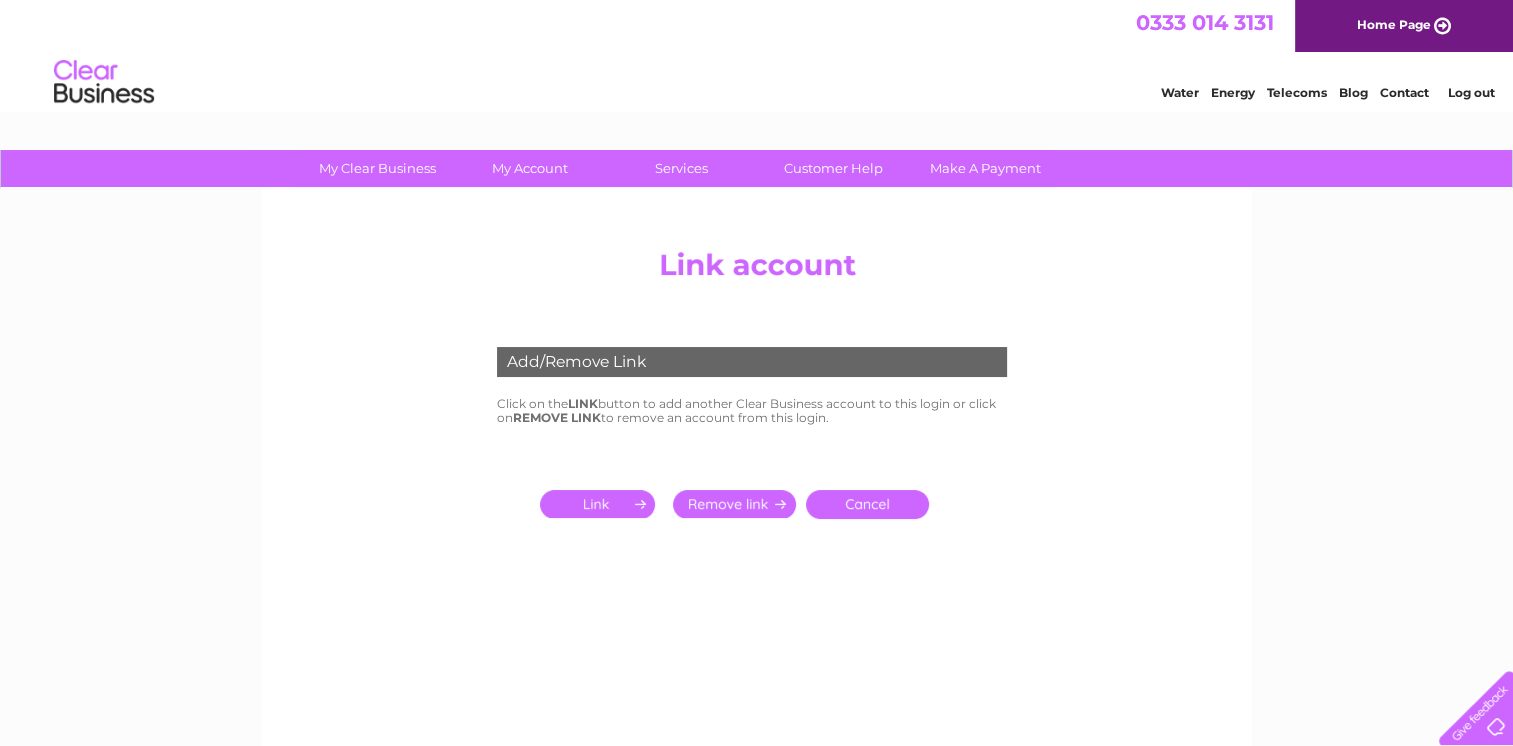 scroll, scrollTop: 0, scrollLeft: 0, axis: both 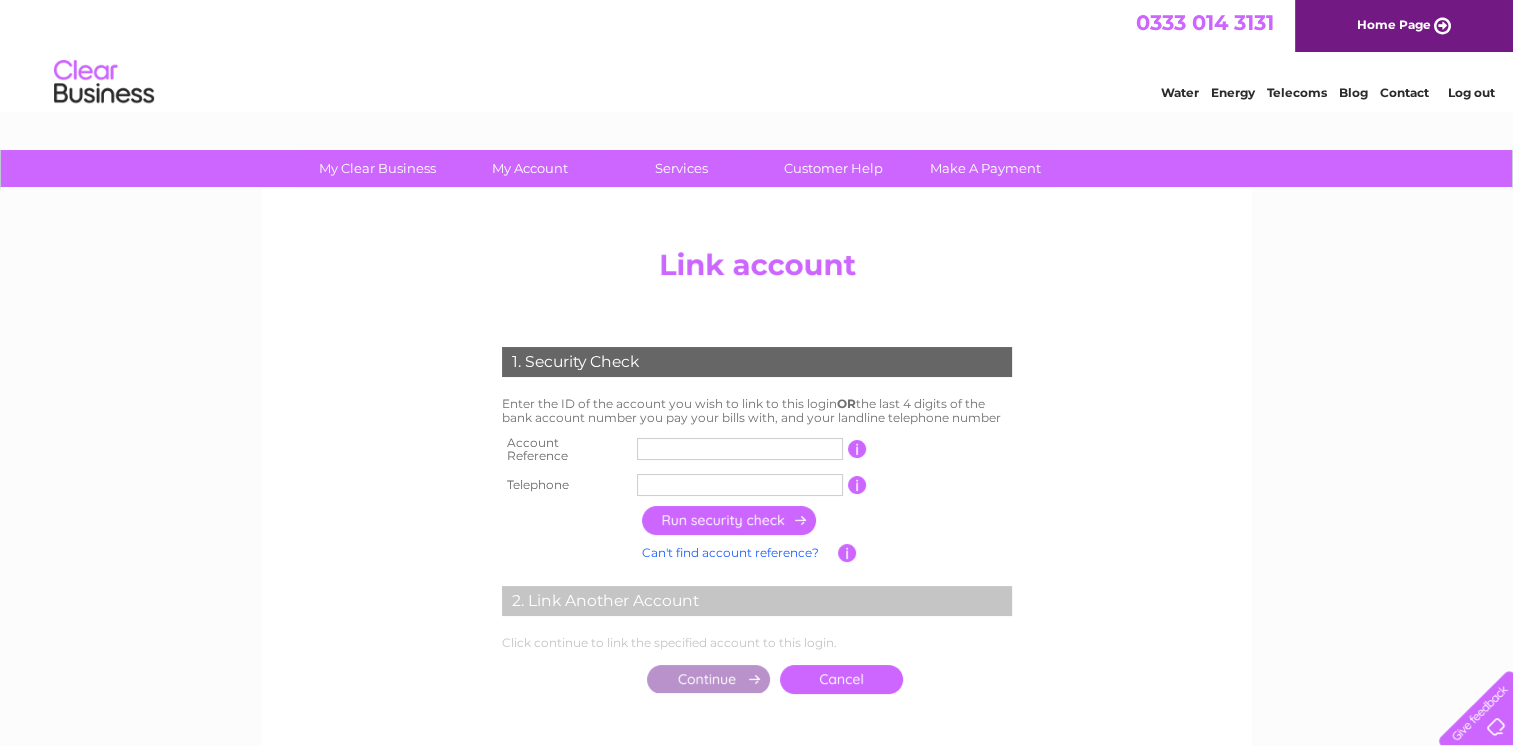 click at bounding box center (740, 449) 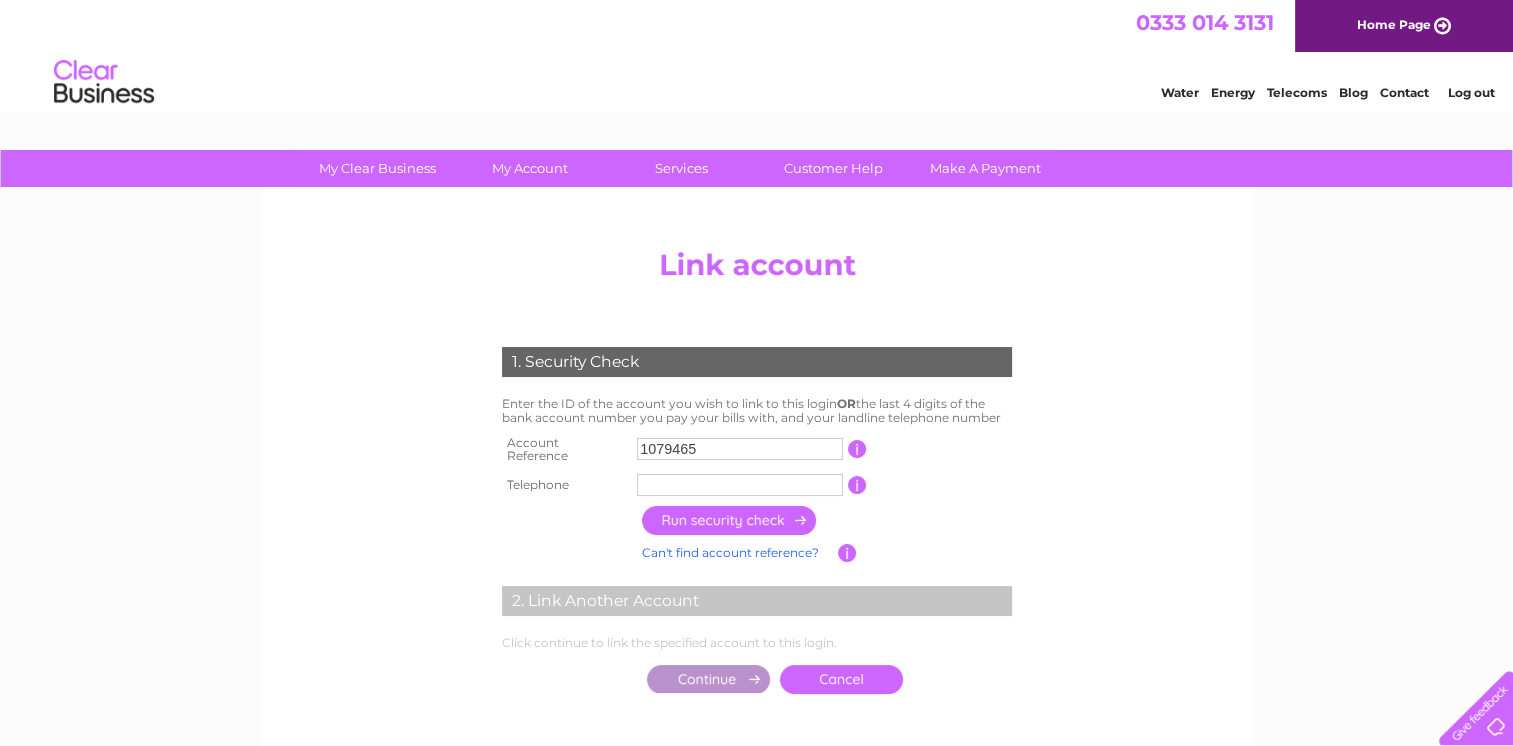 type on "1079465" 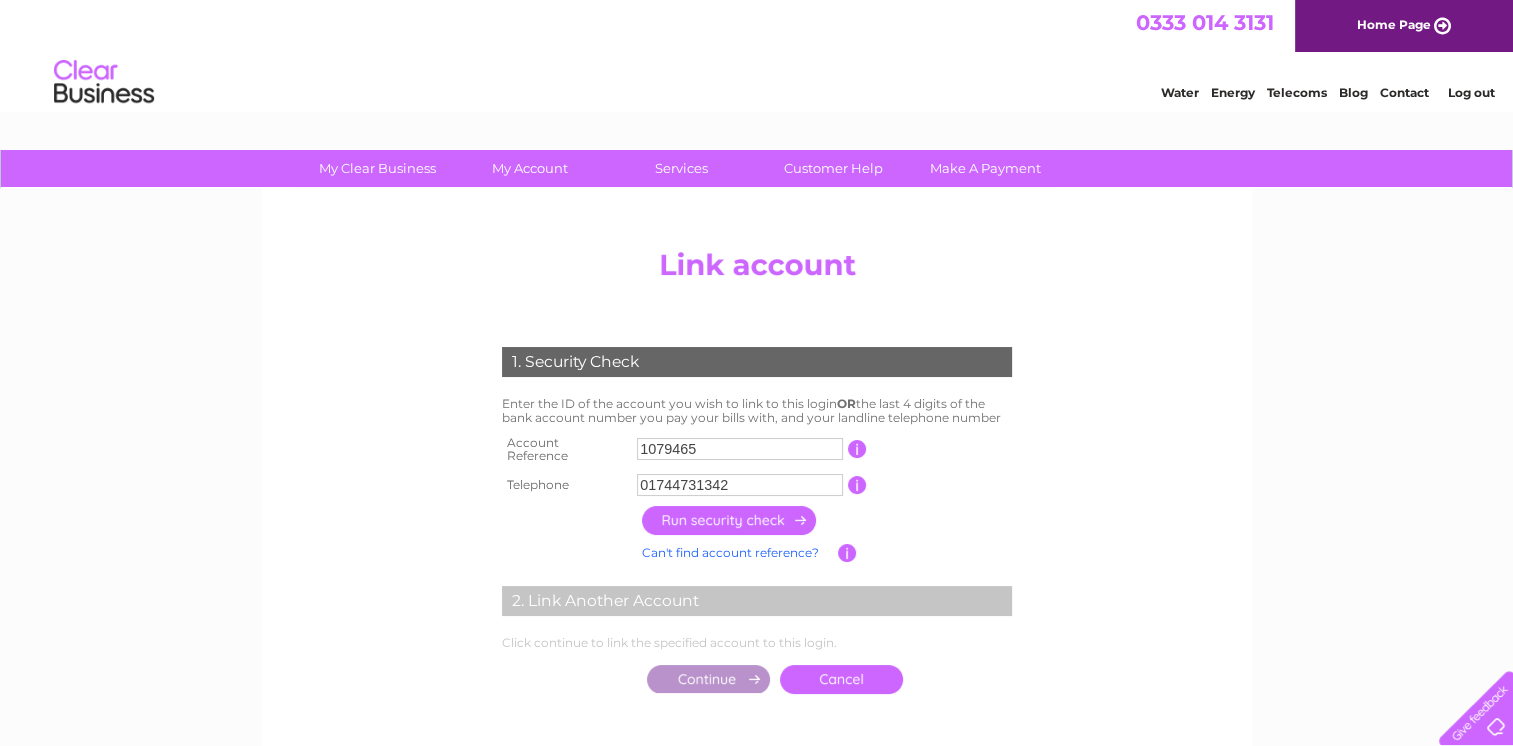 type on "01744731342" 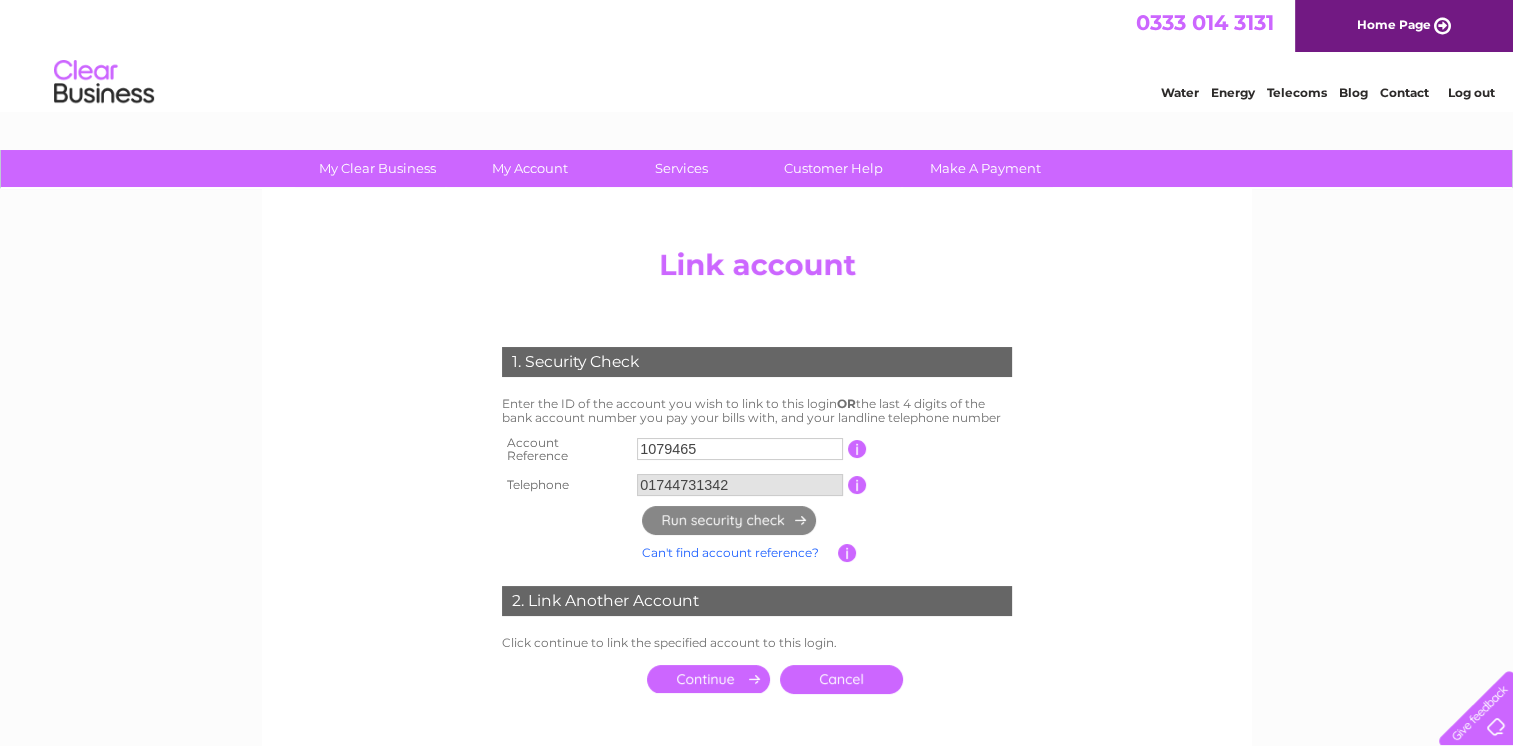 click at bounding box center (708, 679) 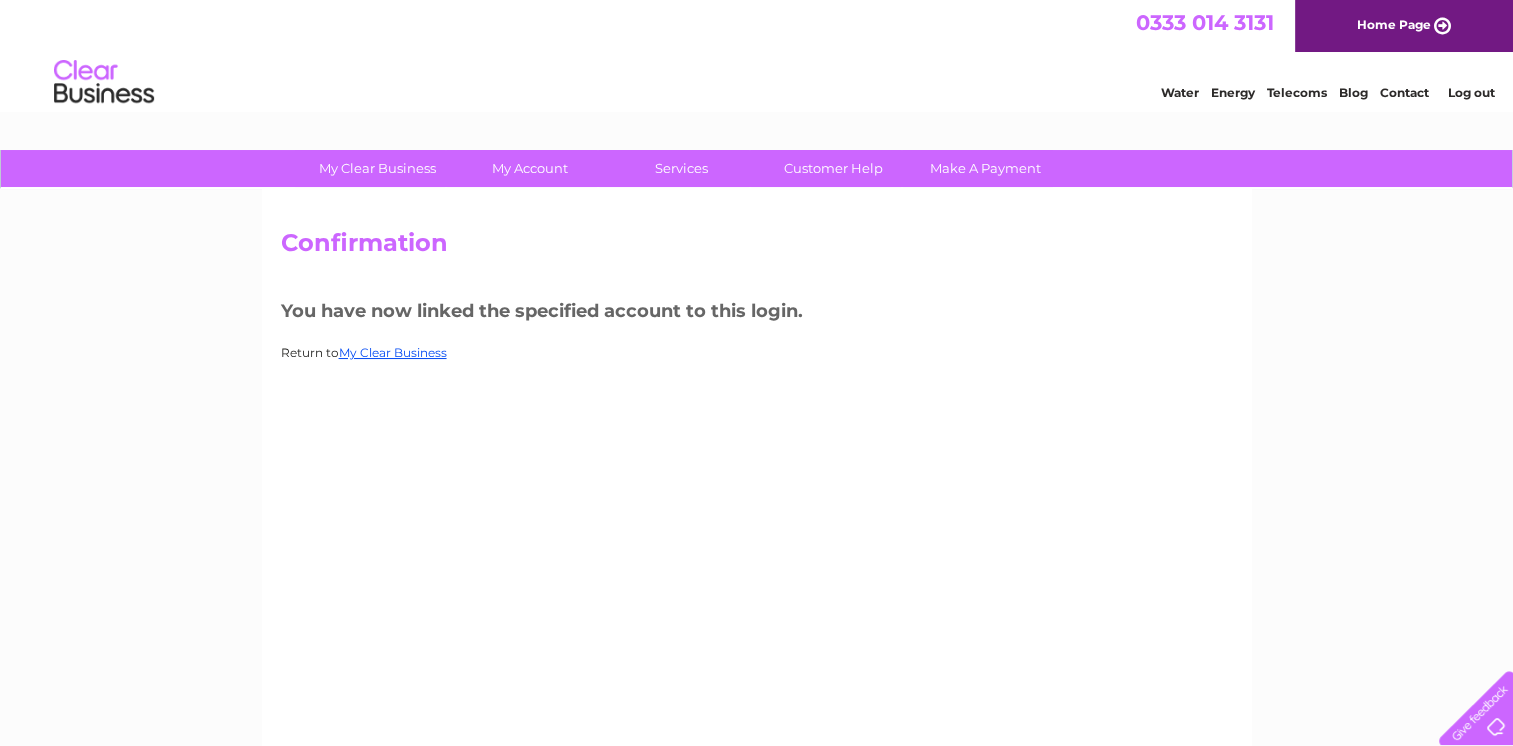 scroll, scrollTop: 0, scrollLeft: 0, axis: both 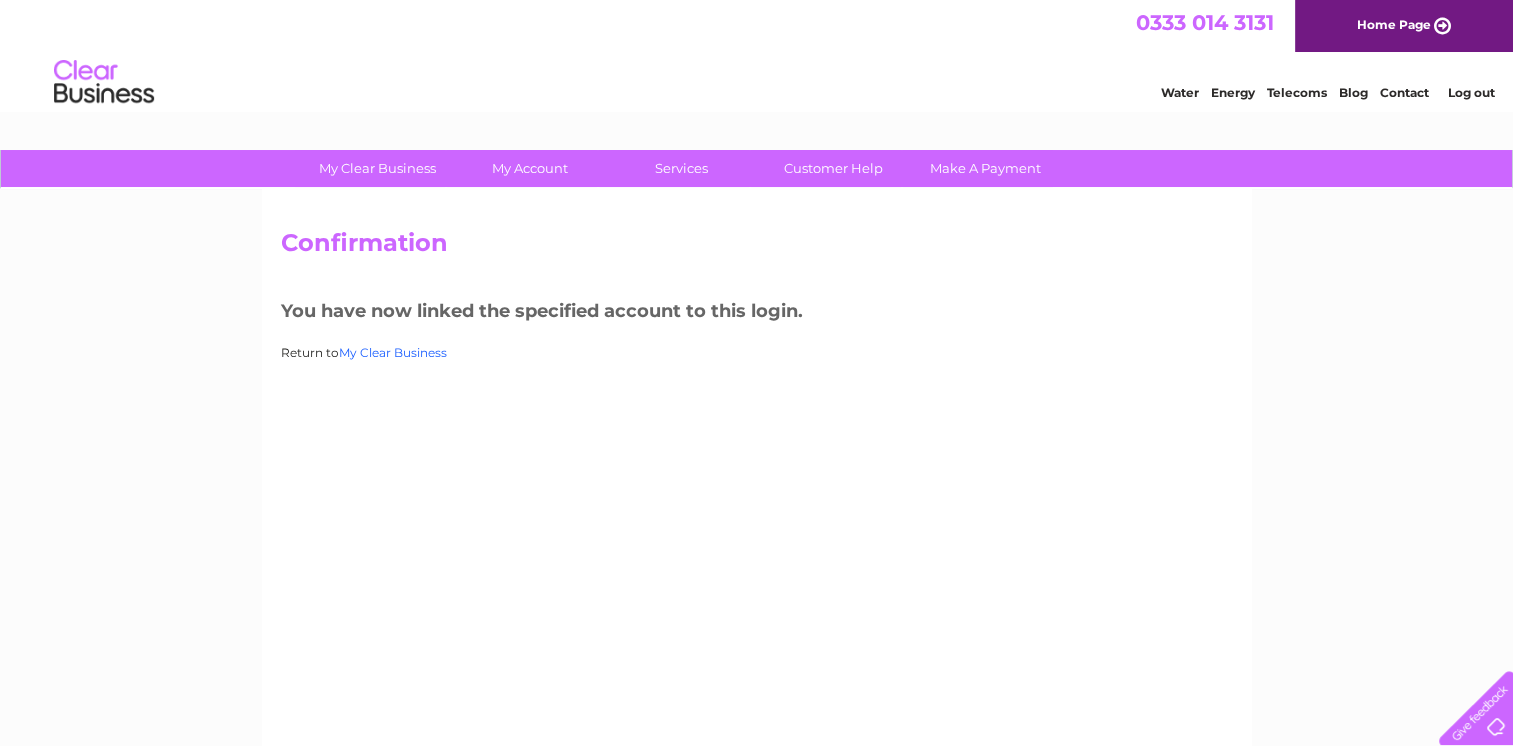 click on "My Clear Business" at bounding box center [393, 352] 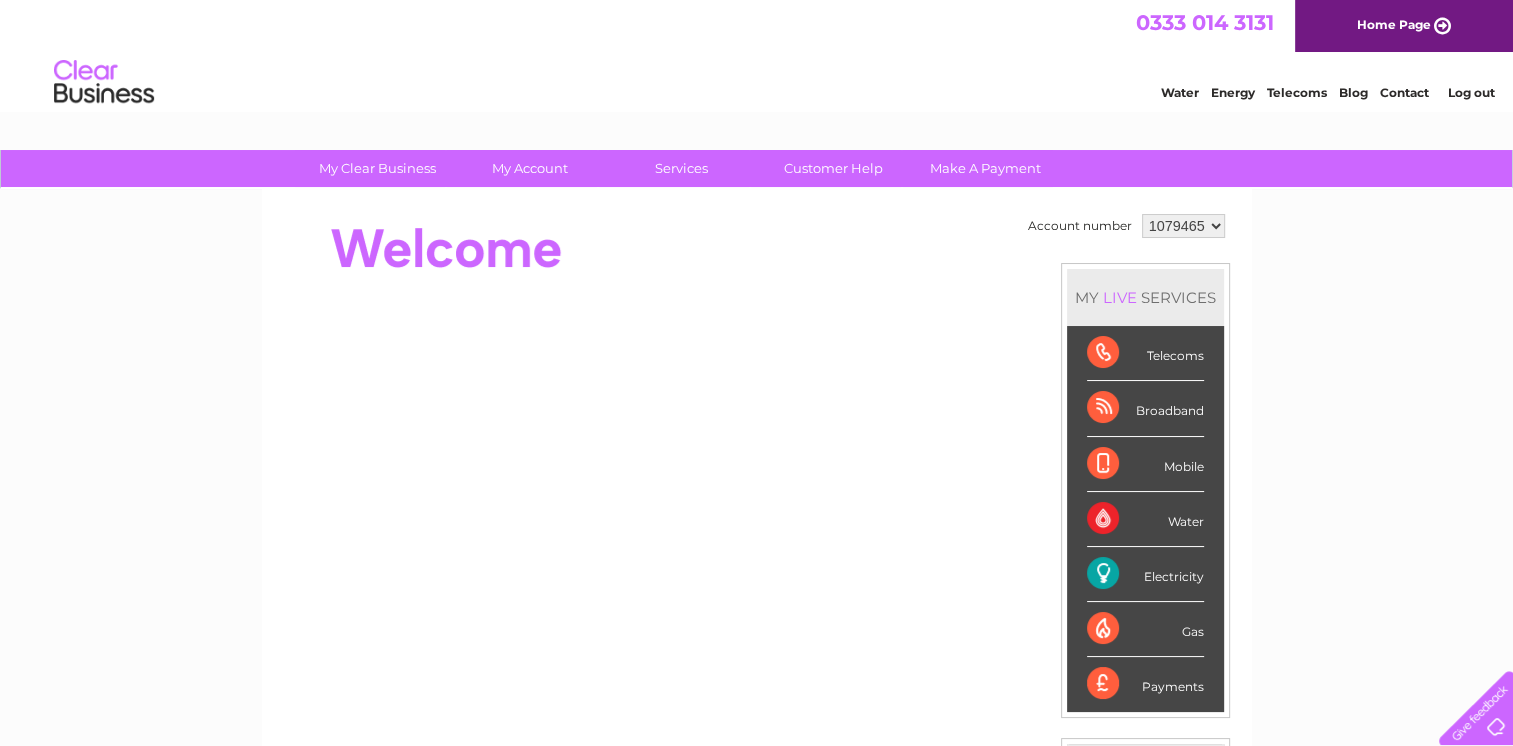 scroll, scrollTop: 0, scrollLeft: 0, axis: both 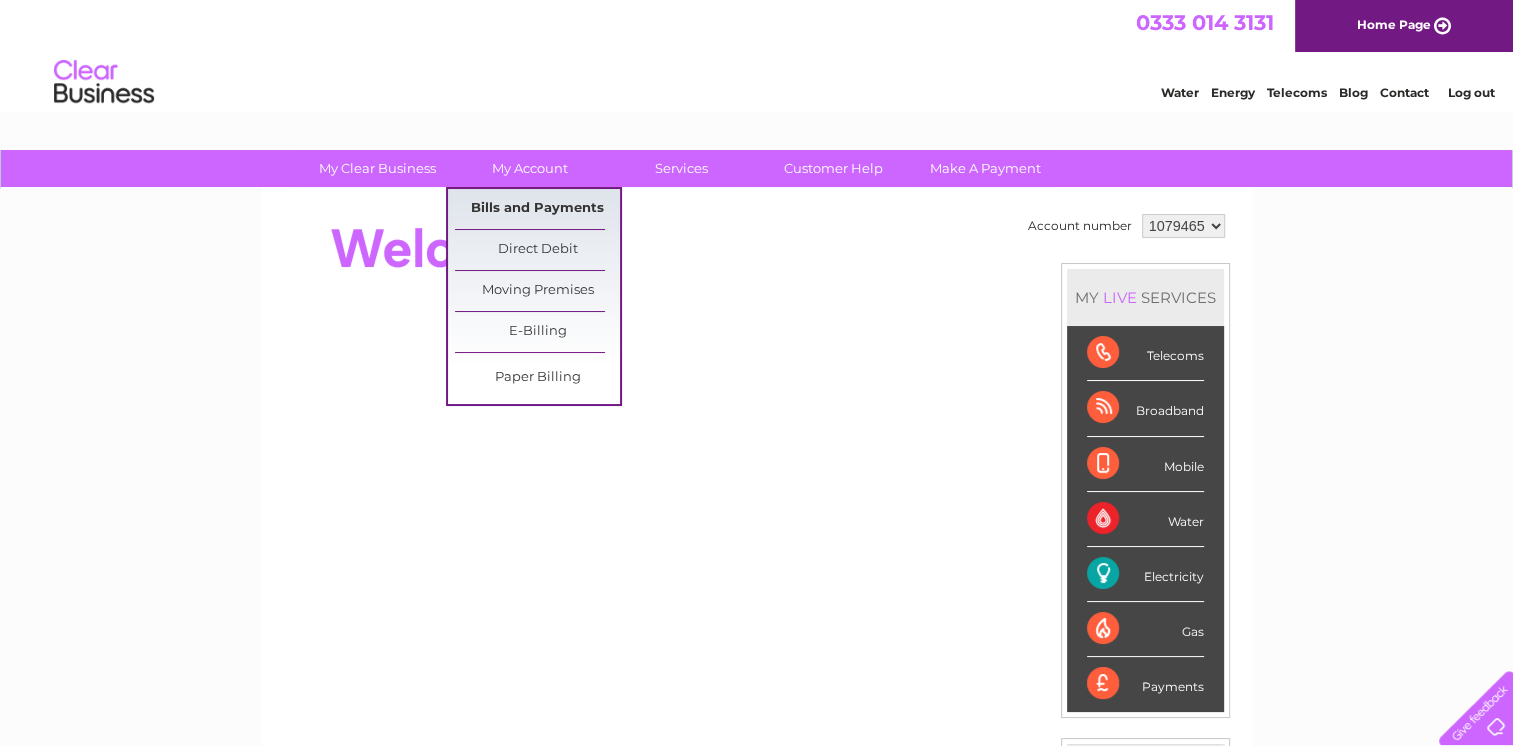 click on "Bills and Payments" at bounding box center (537, 209) 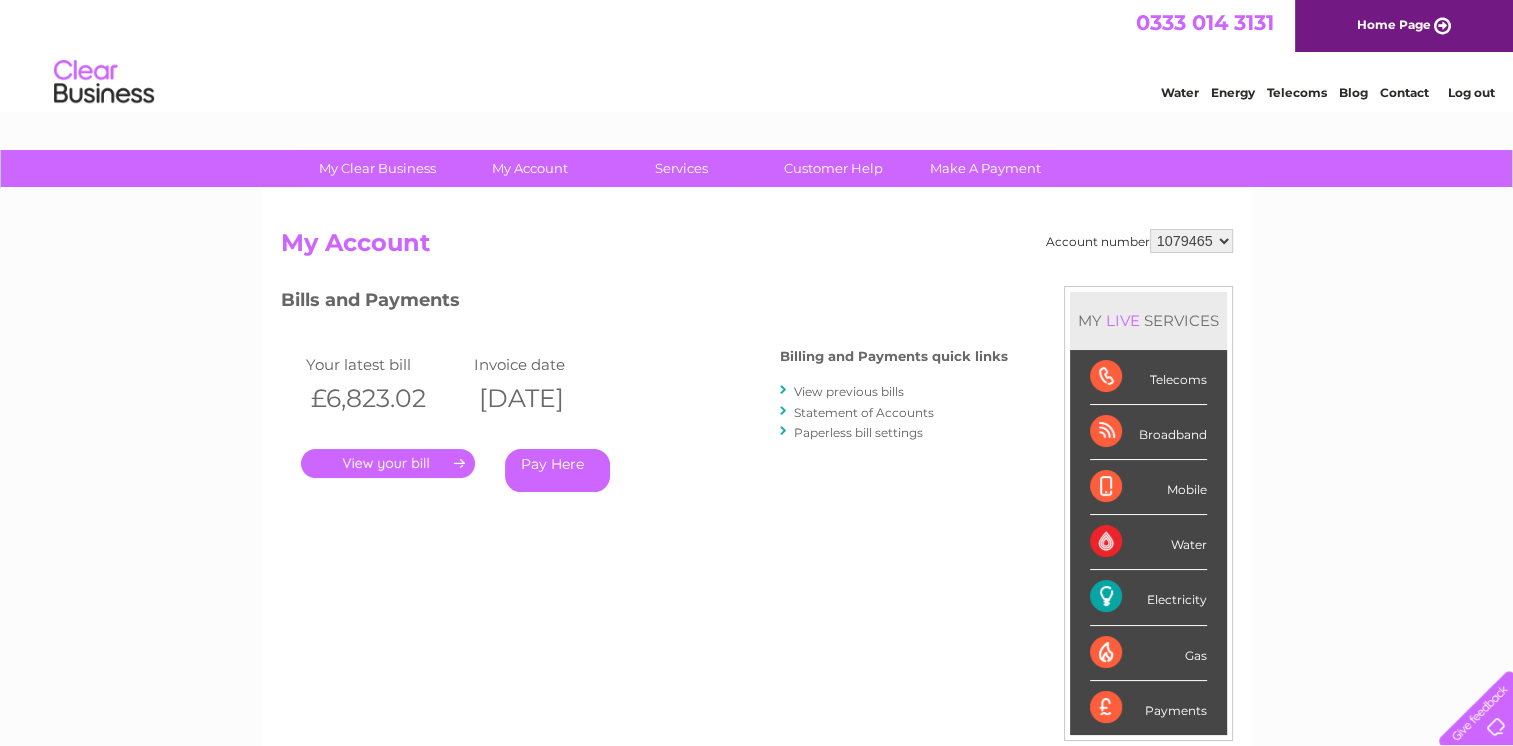 scroll, scrollTop: 0, scrollLeft: 0, axis: both 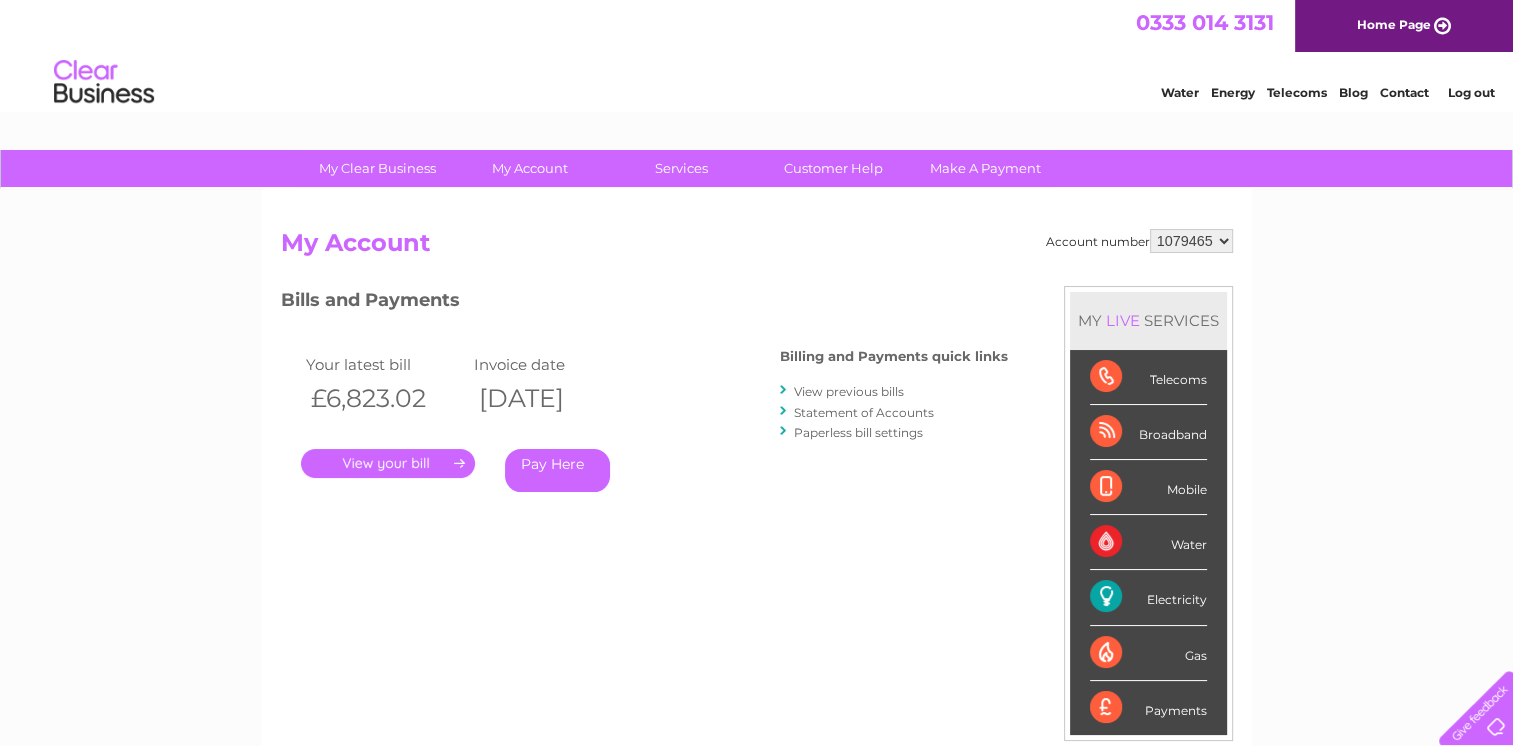 click on "." at bounding box center [388, 463] 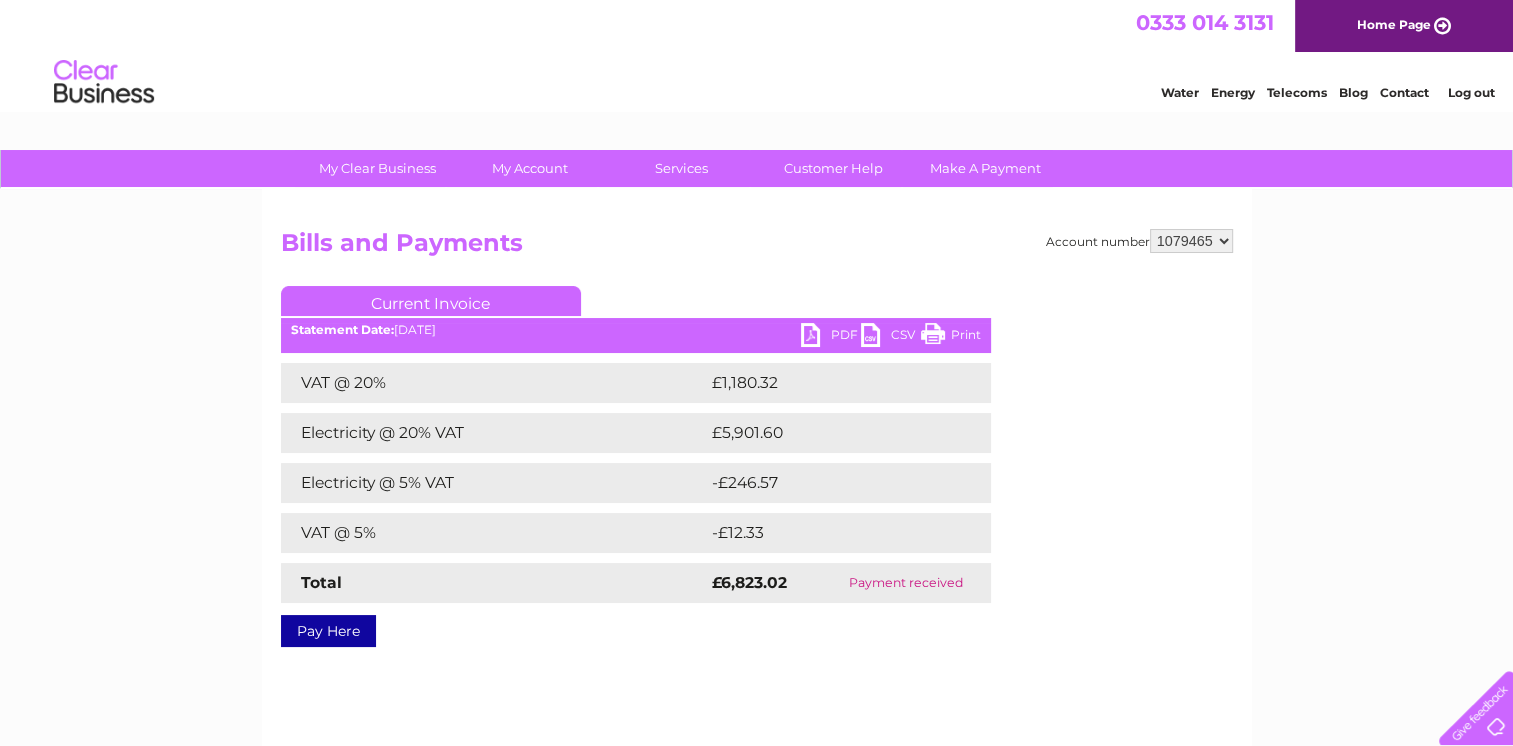 scroll, scrollTop: 0, scrollLeft: 0, axis: both 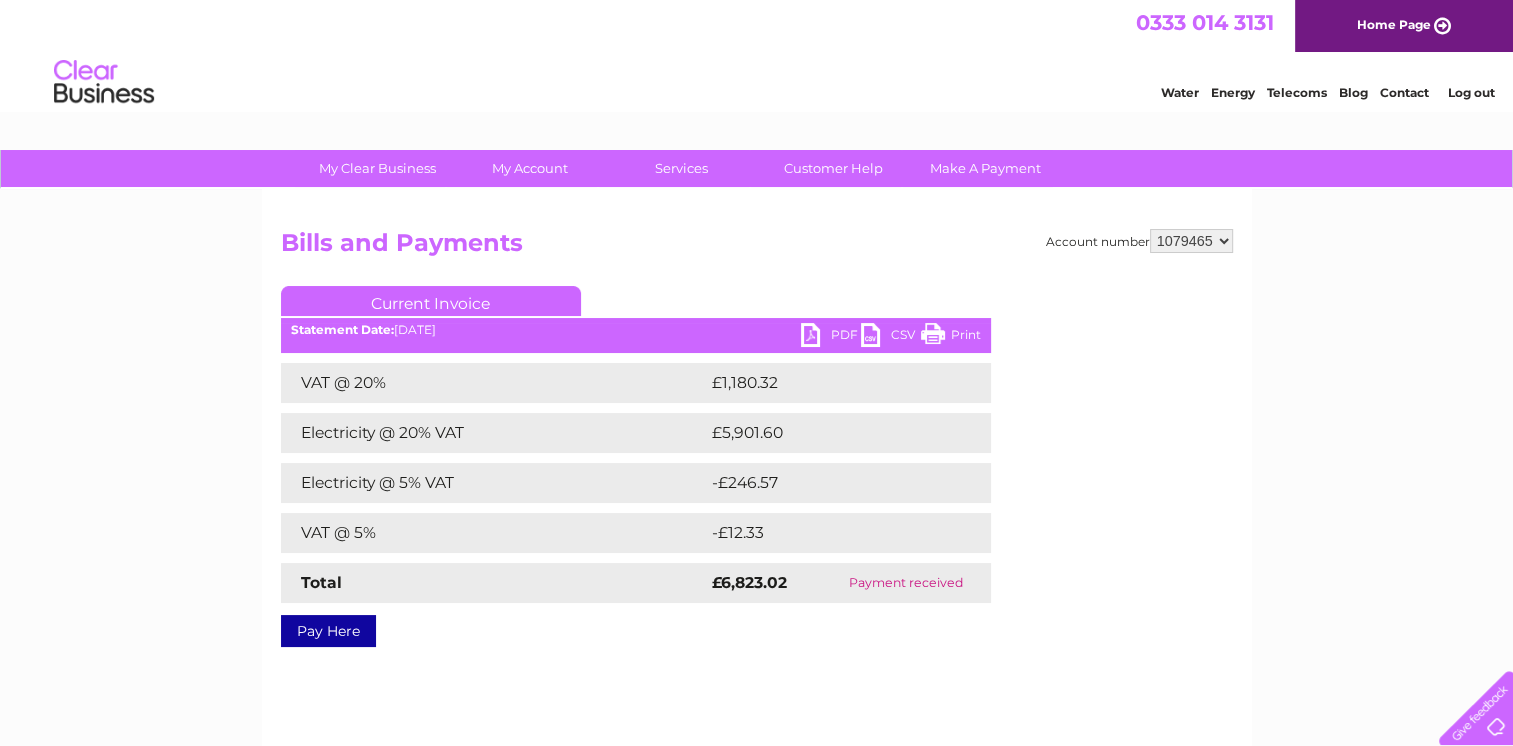 click on "PDF" at bounding box center (831, 337) 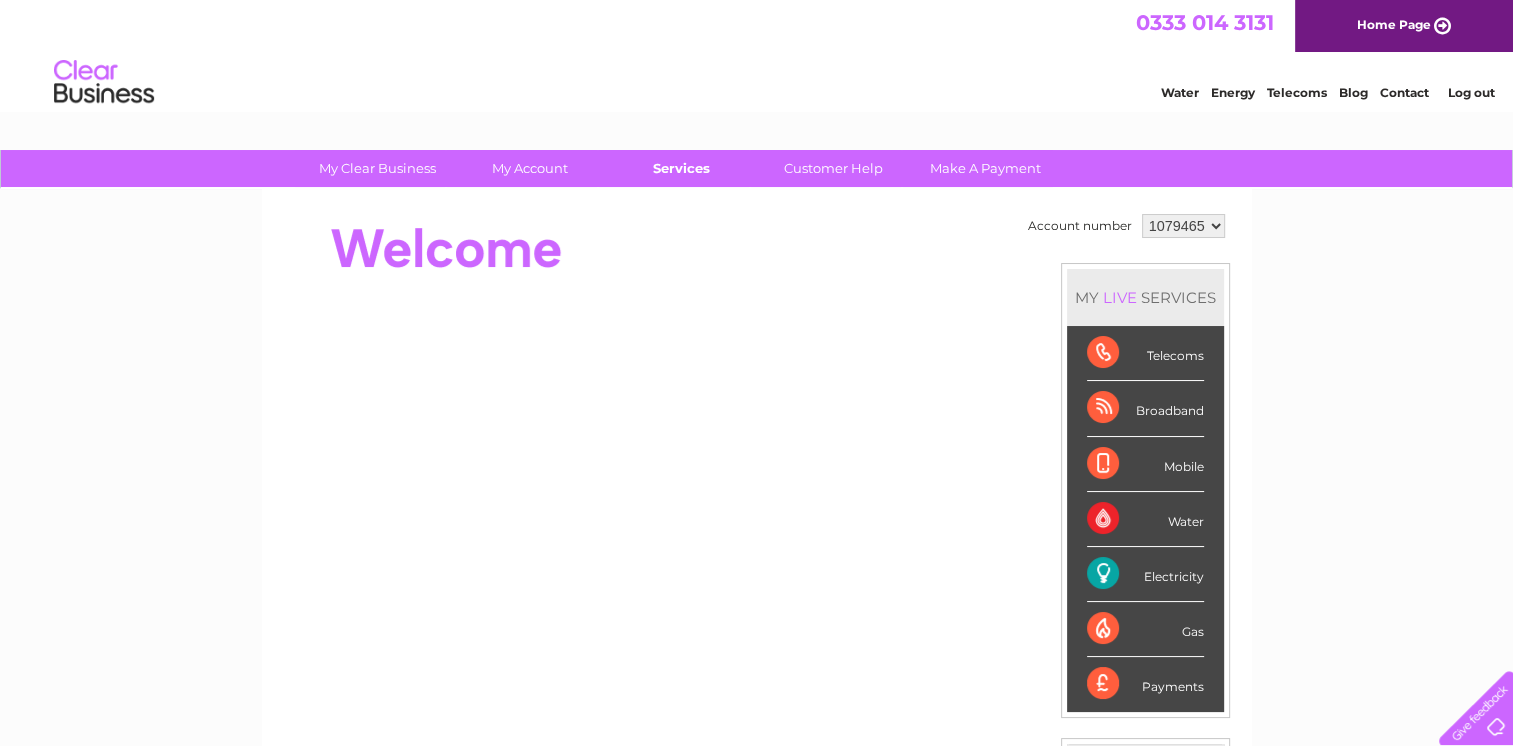 scroll, scrollTop: 0, scrollLeft: 0, axis: both 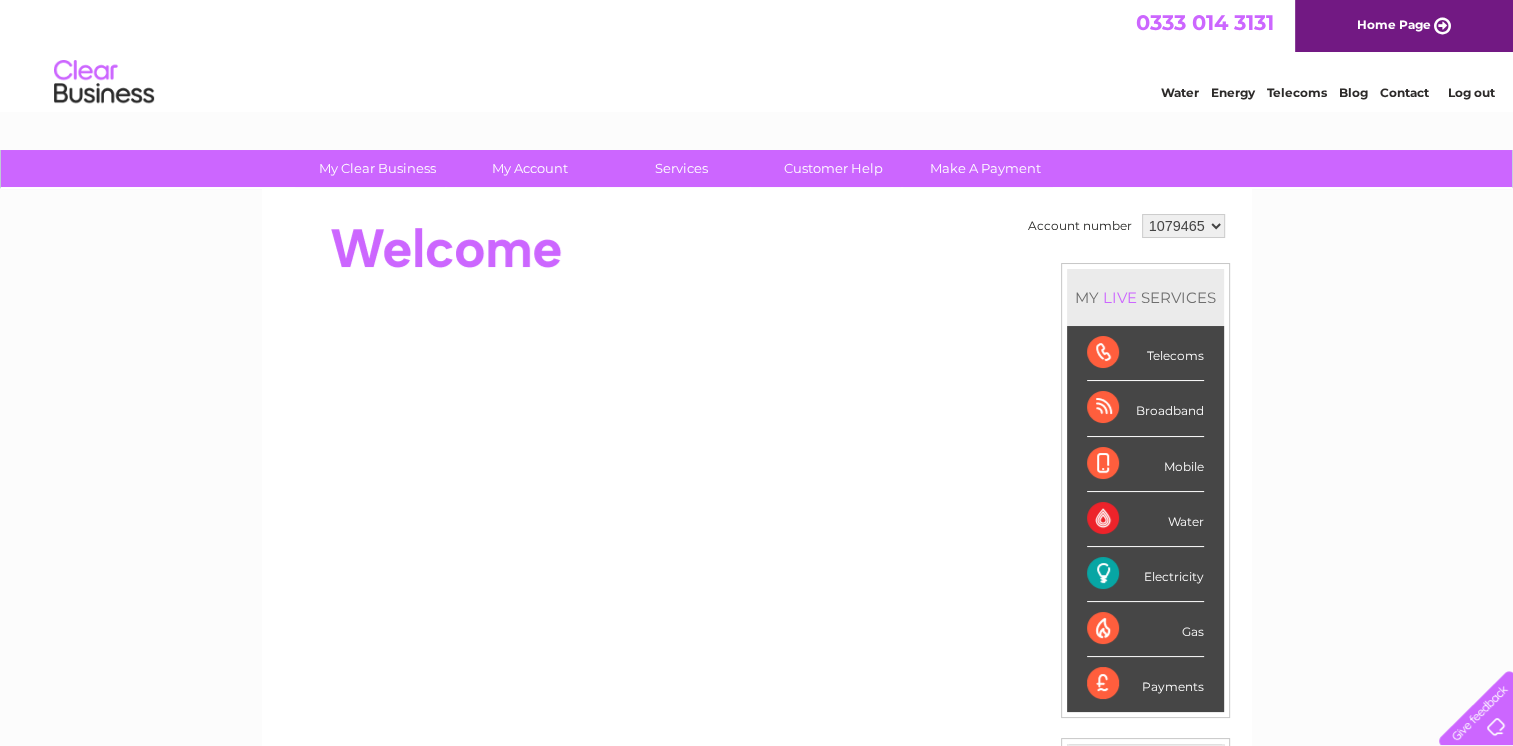 click on "1079465
1079785" at bounding box center (1183, 226) 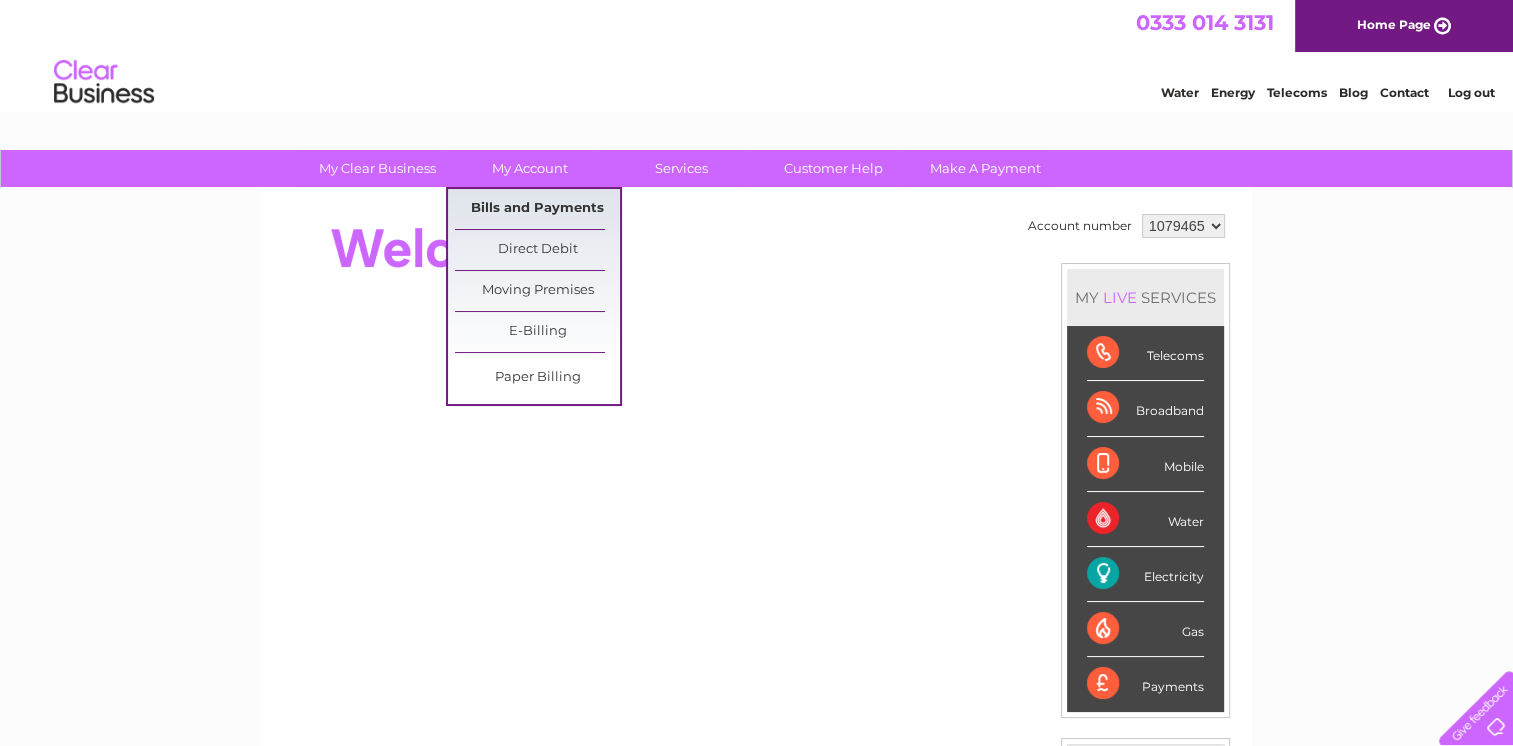 click on "Bills and Payments" at bounding box center [537, 209] 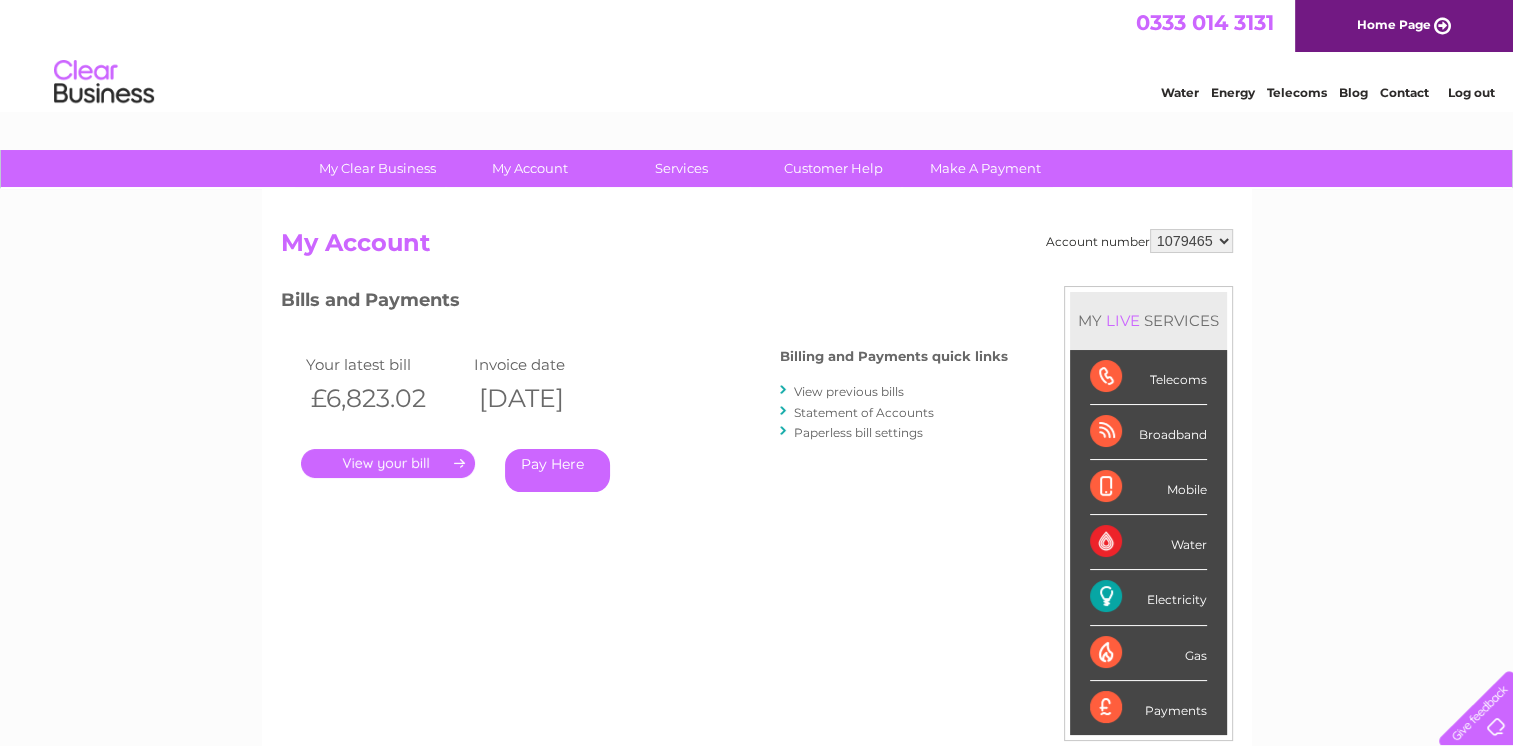scroll, scrollTop: 0, scrollLeft: 0, axis: both 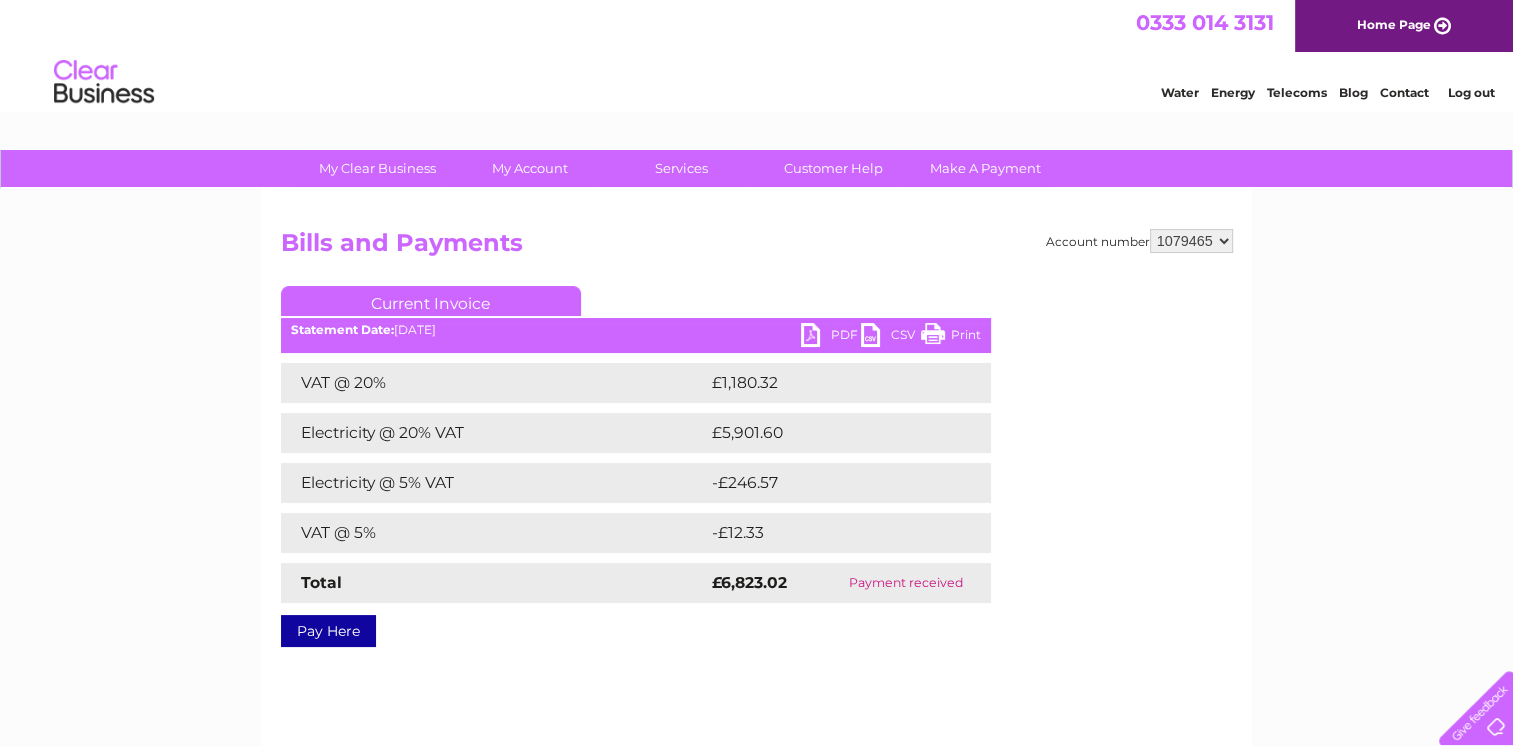 click on "PDF" at bounding box center [831, 337] 